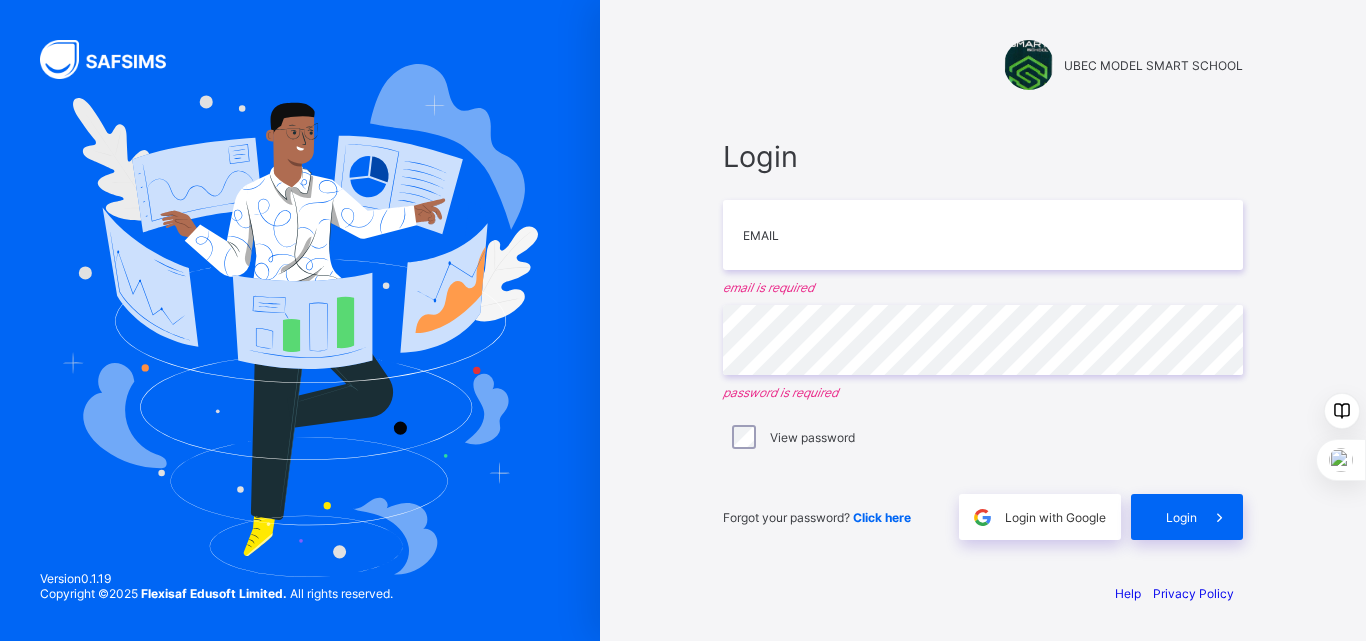 scroll, scrollTop: 0, scrollLeft: 0, axis: both 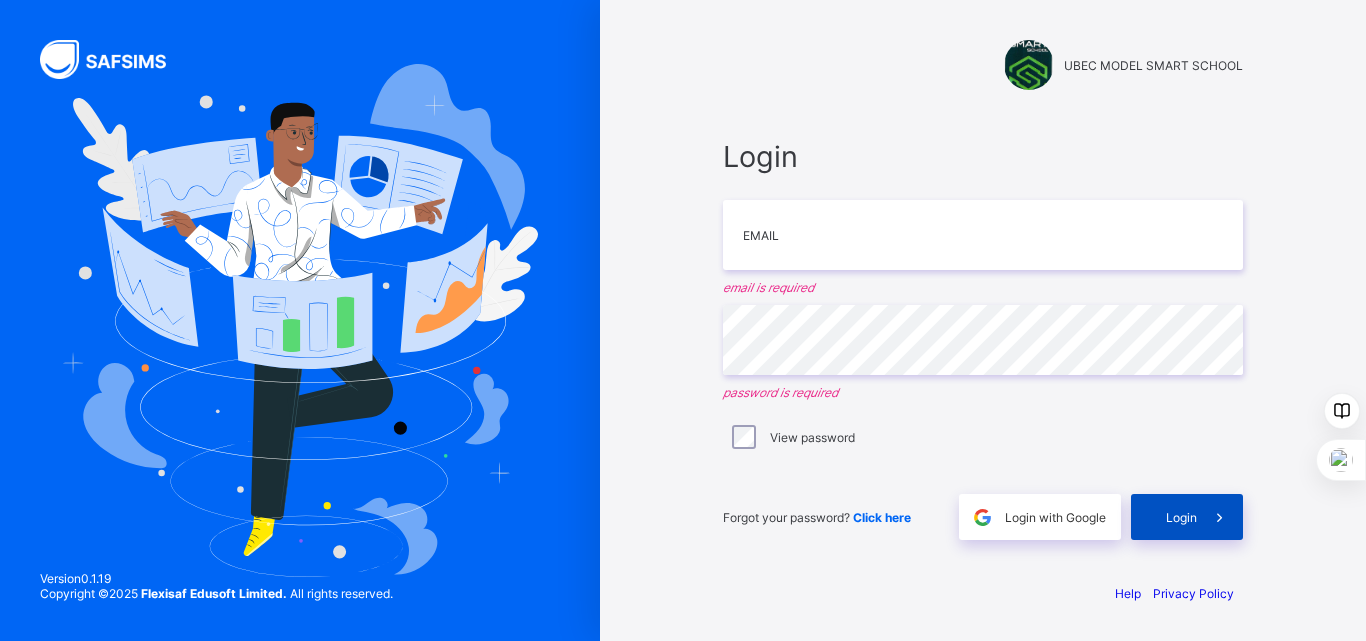 click on "Login" at bounding box center [1181, 517] 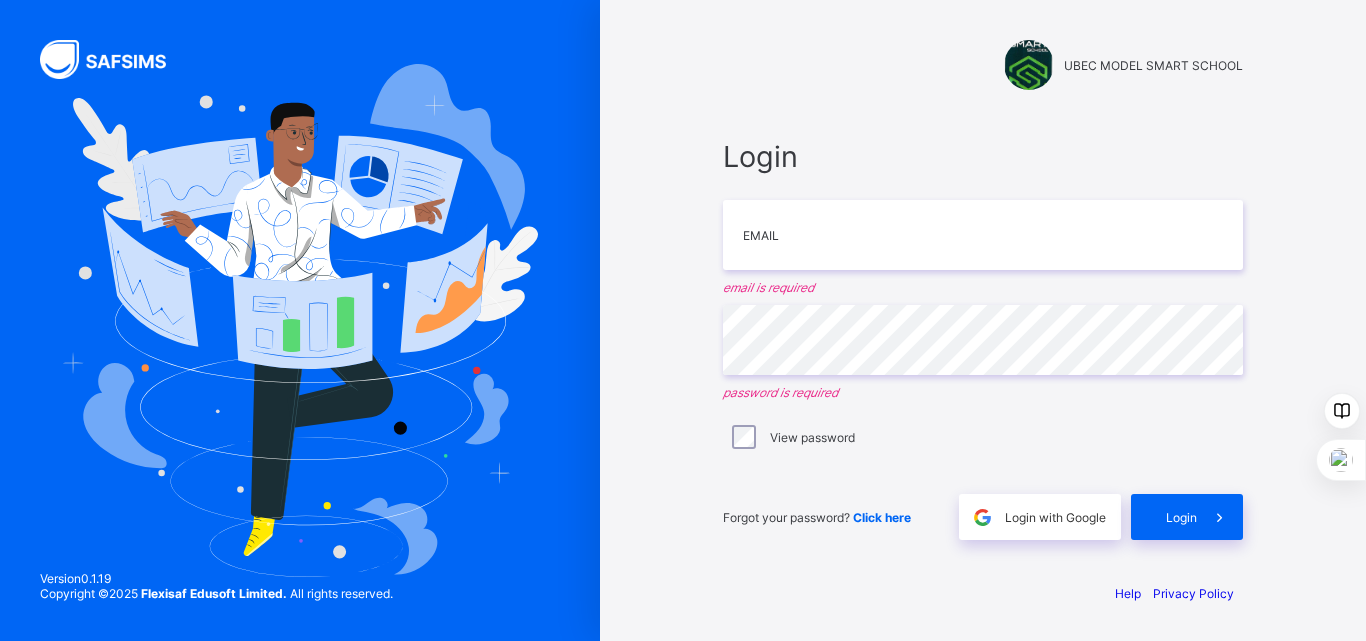 click on "UBEC MODEL SMART SCHOOL Login Email email is required Password password is required View password Forgot your password?   Click here Login with Google Login   Help       Privacy Policy" at bounding box center (983, 320) 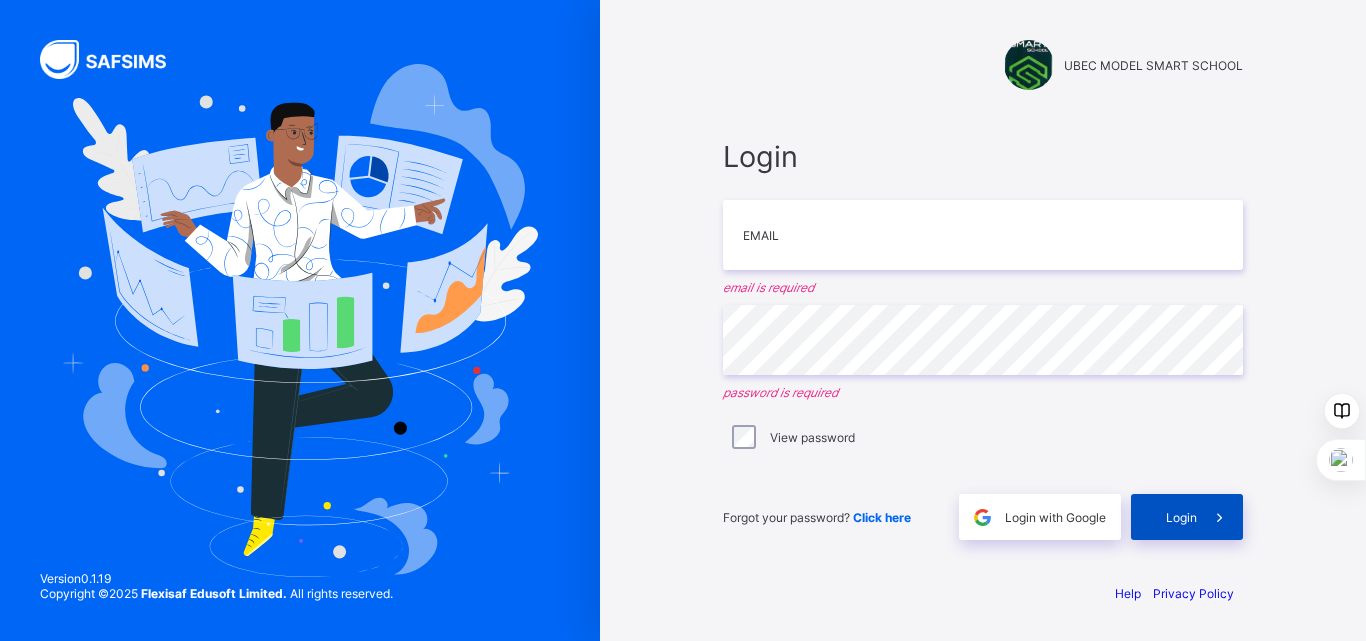 click on "Login" at bounding box center (1181, 517) 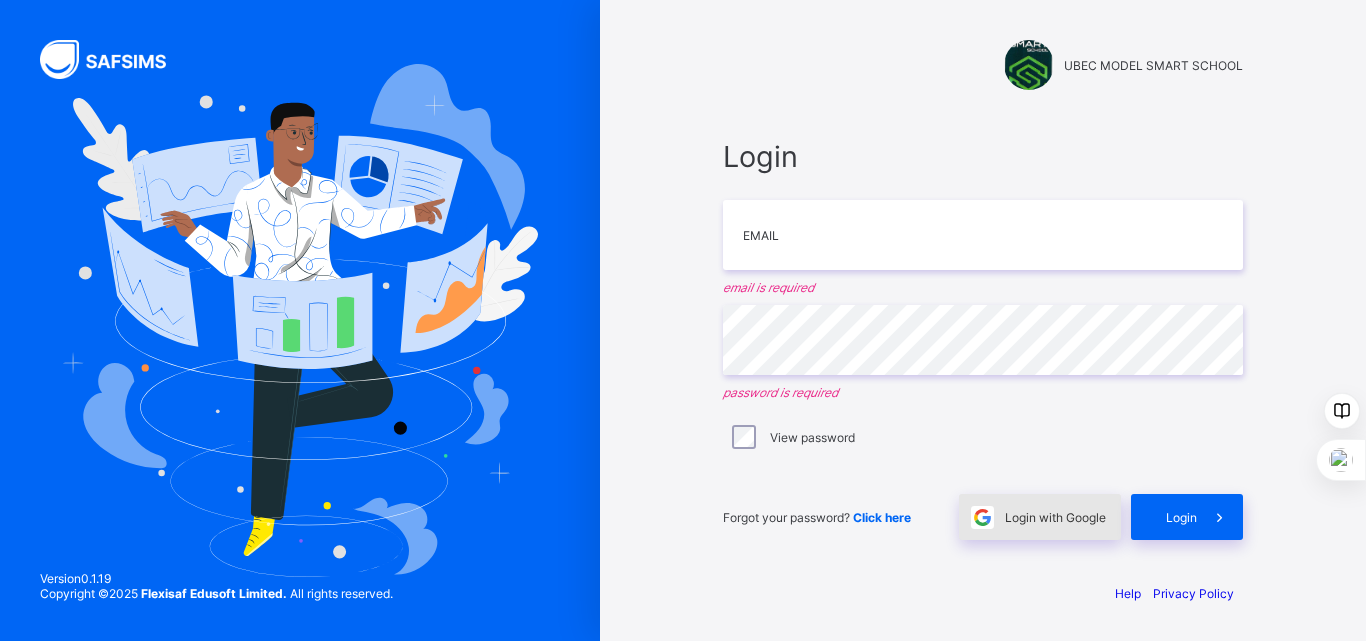 click on "Login with Google" at bounding box center (1055, 517) 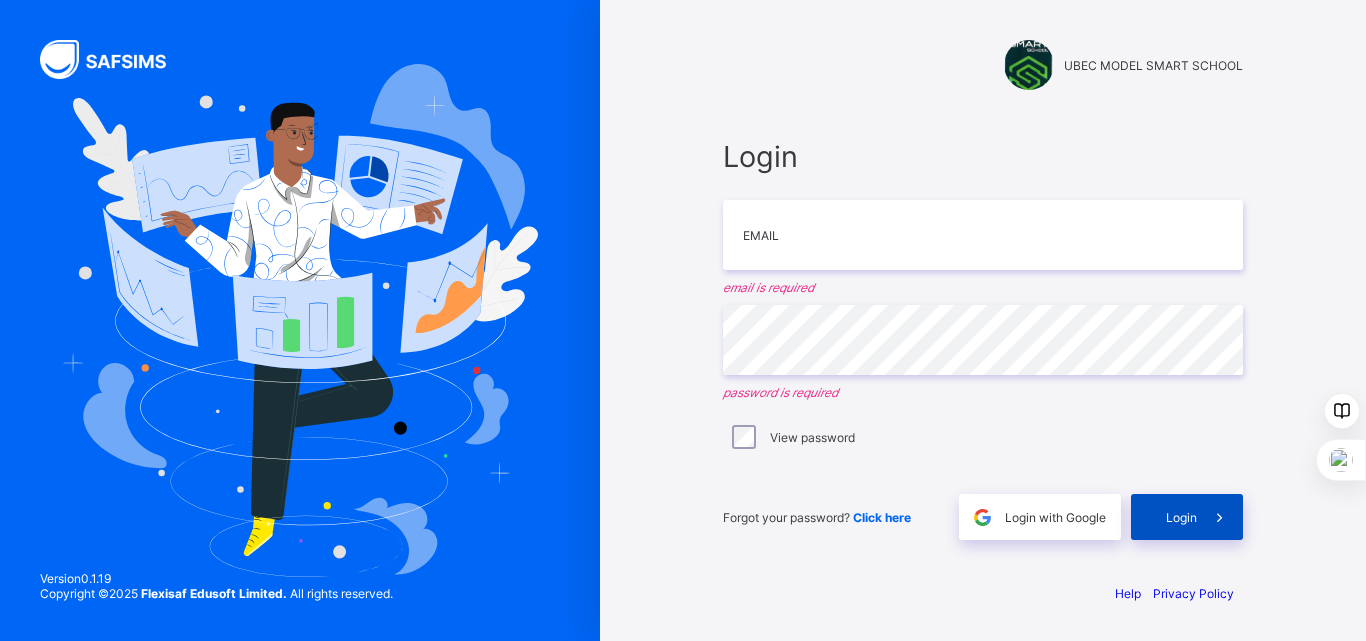 click at bounding box center (1220, 517) 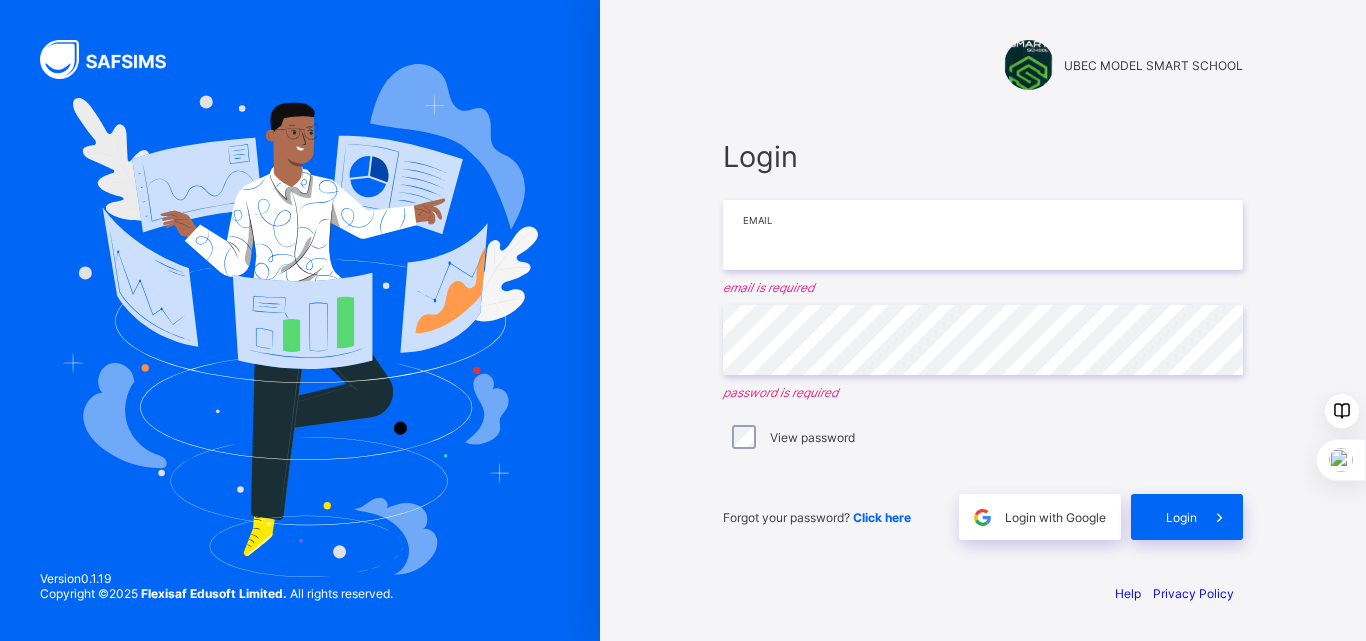 click at bounding box center [983, 235] 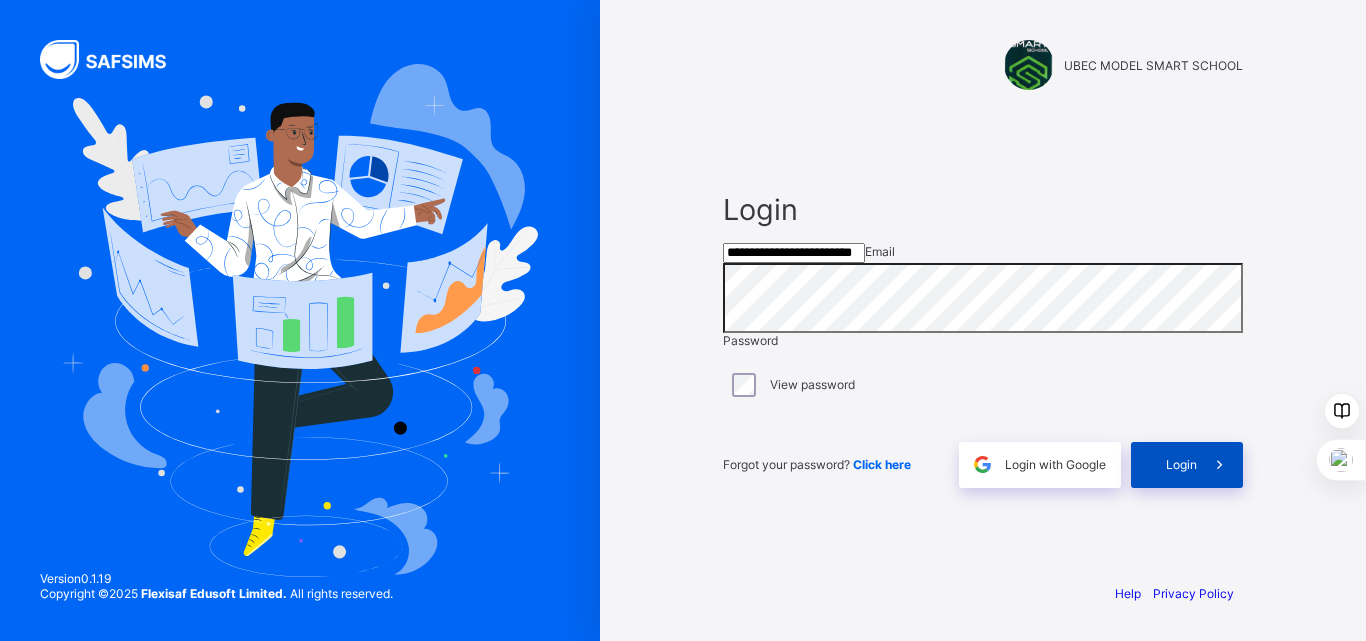 click on "Login" at bounding box center (1187, 465) 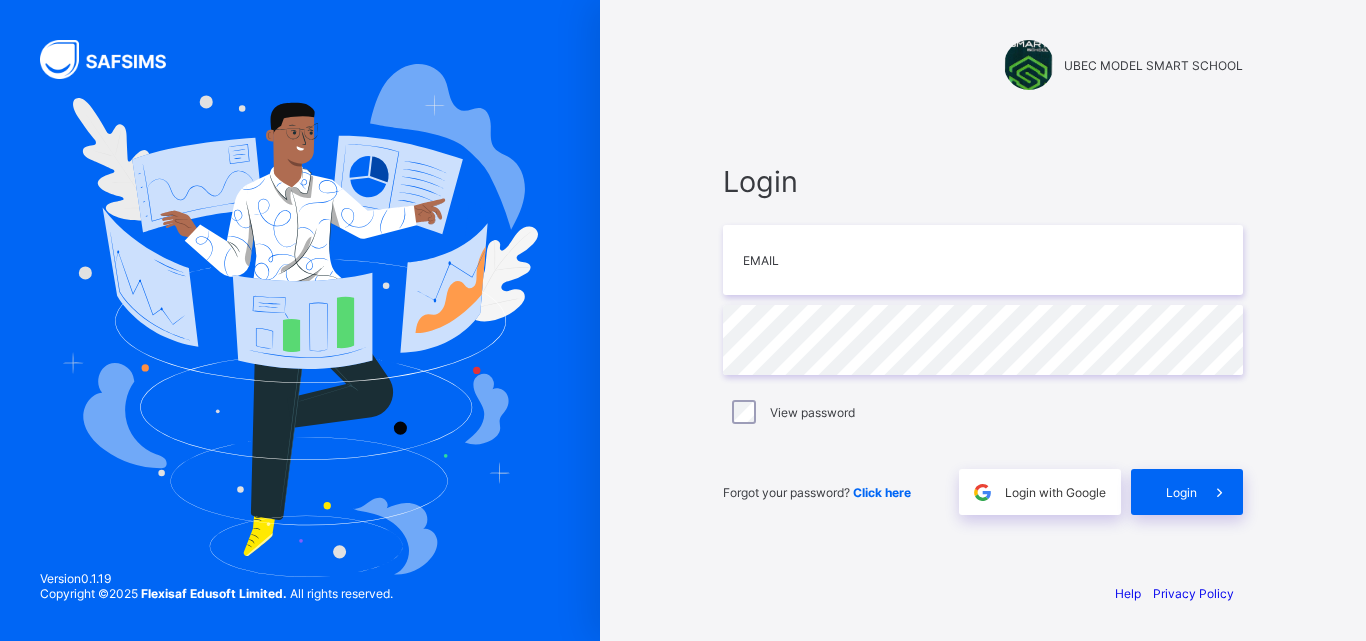 scroll, scrollTop: 0, scrollLeft: 0, axis: both 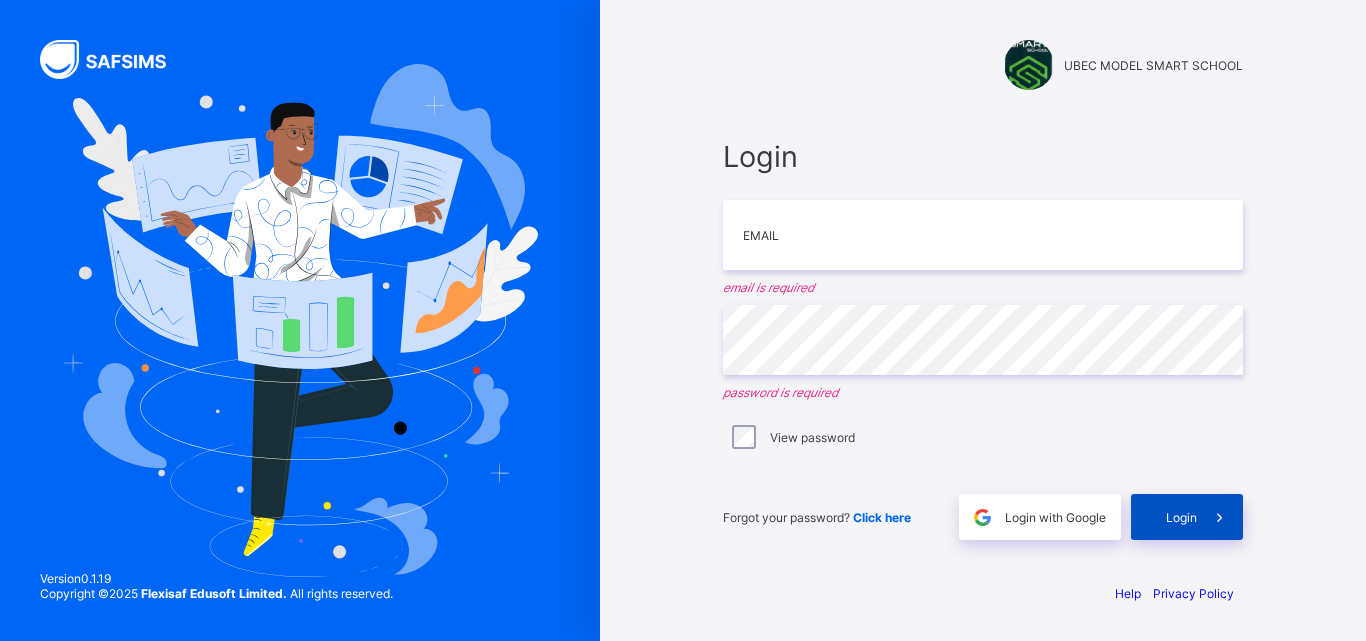 click on "Login" at bounding box center [1181, 517] 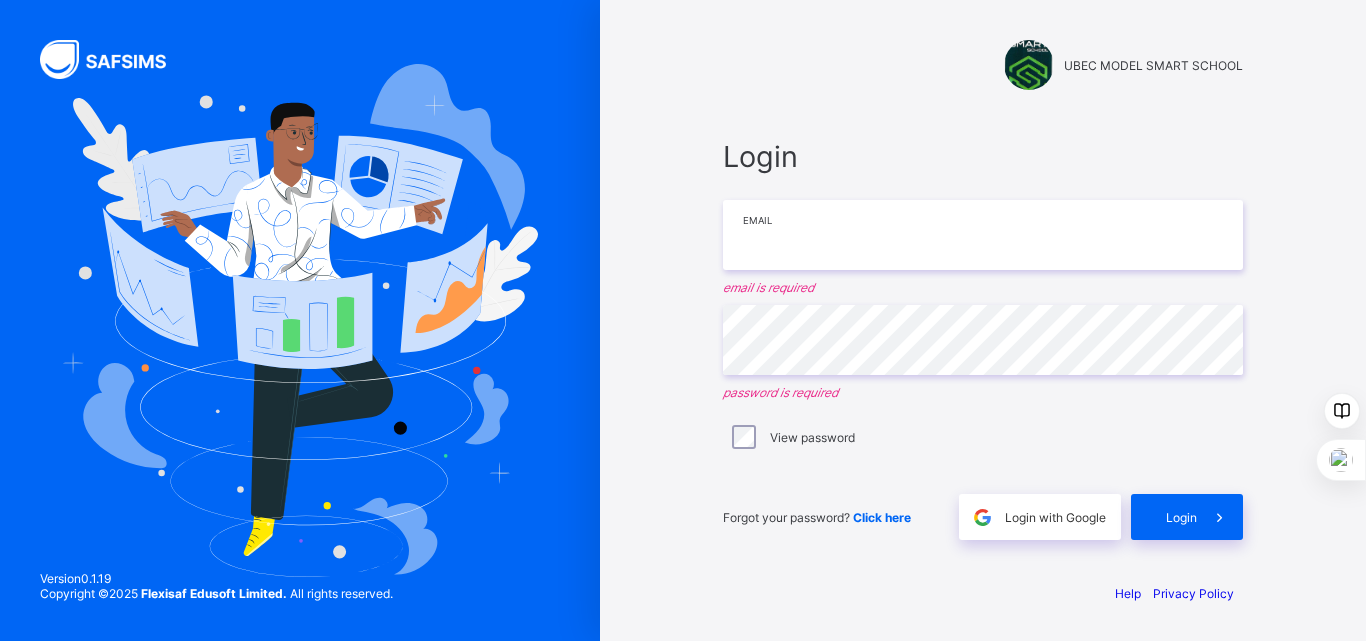 click at bounding box center [983, 235] 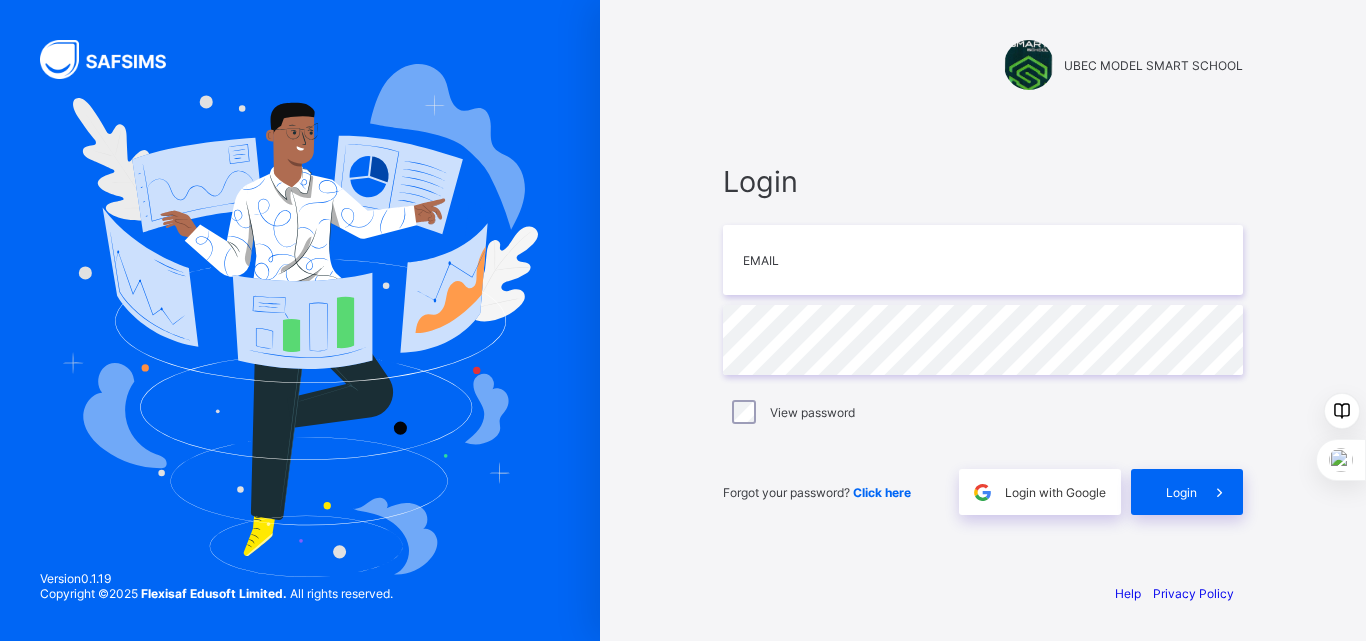 scroll, scrollTop: 0, scrollLeft: 0, axis: both 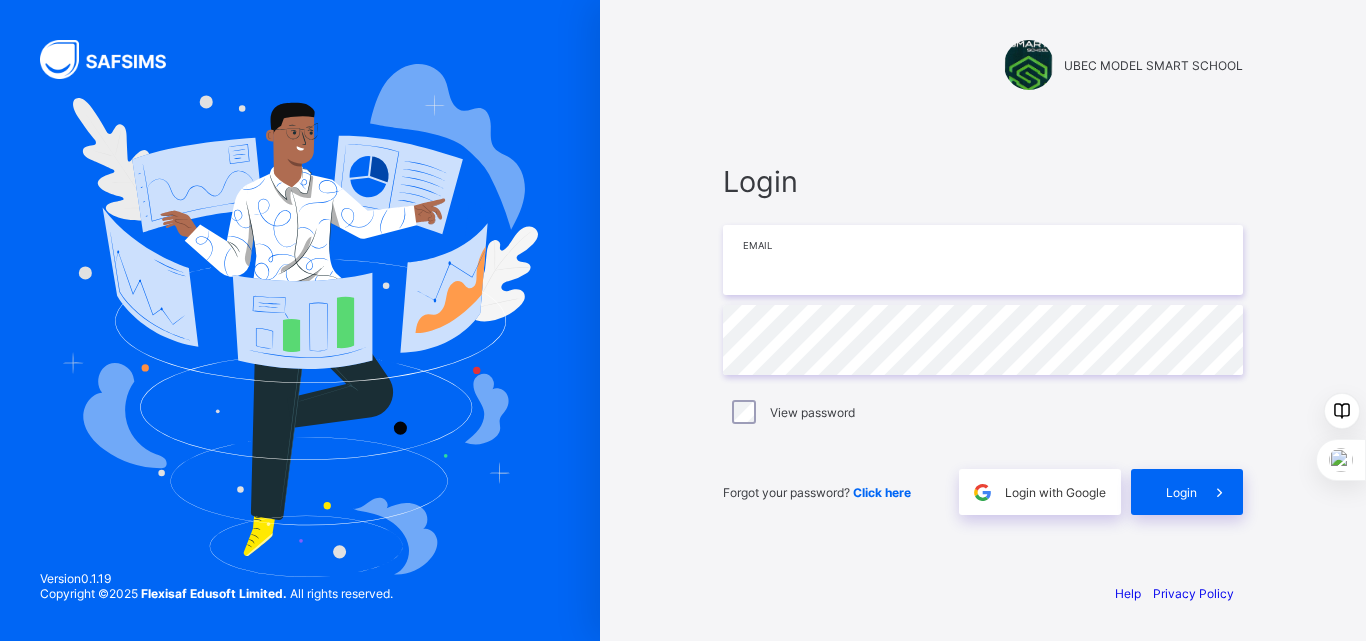 click at bounding box center [983, 260] 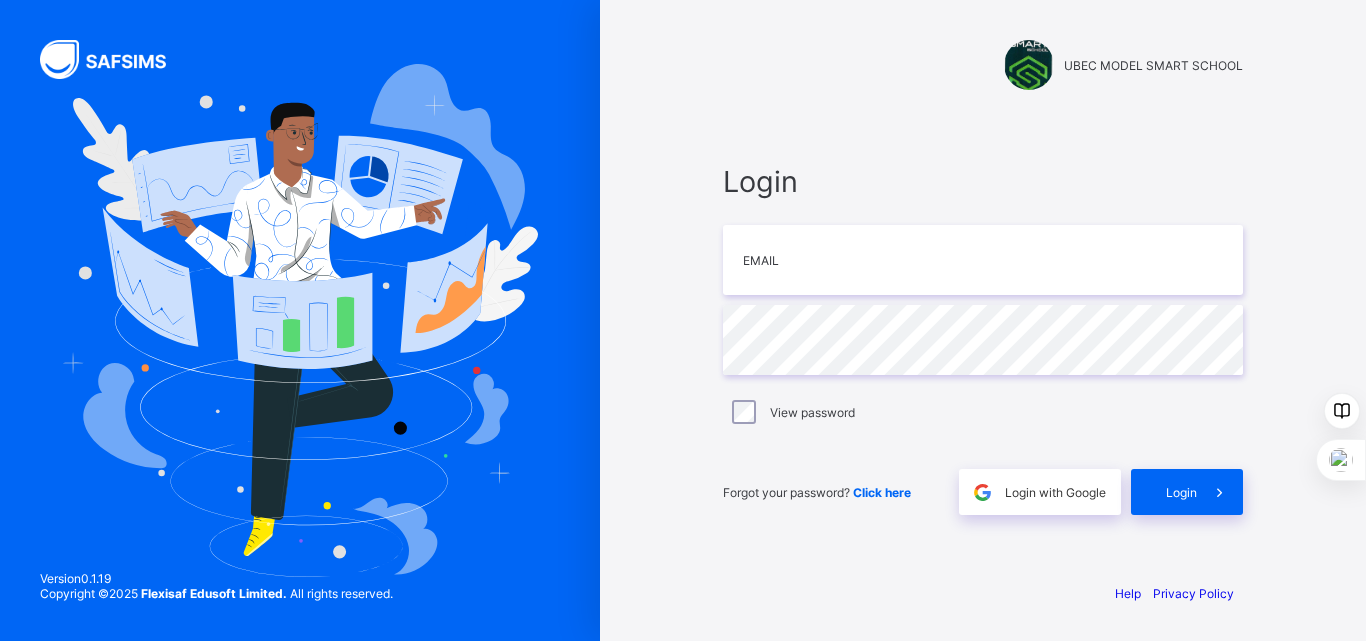 scroll, scrollTop: 0, scrollLeft: 0, axis: both 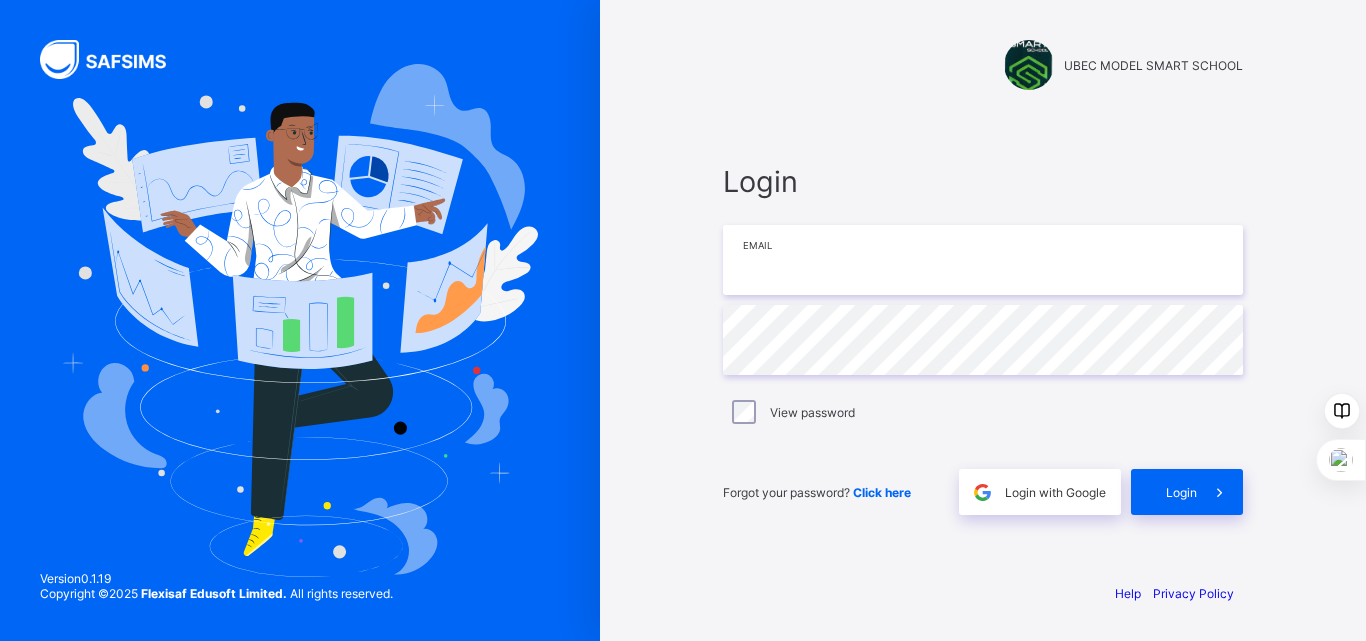 click at bounding box center (983, 260) 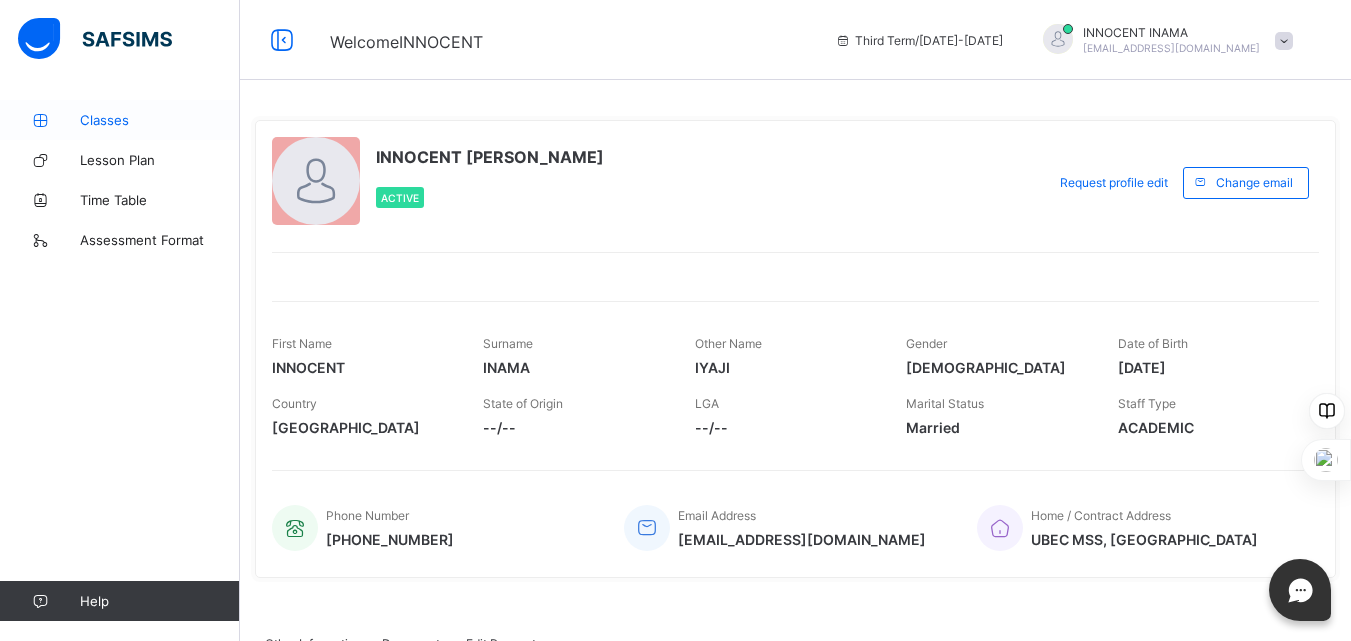 click on "Classes" at bounding box center [160, 120] 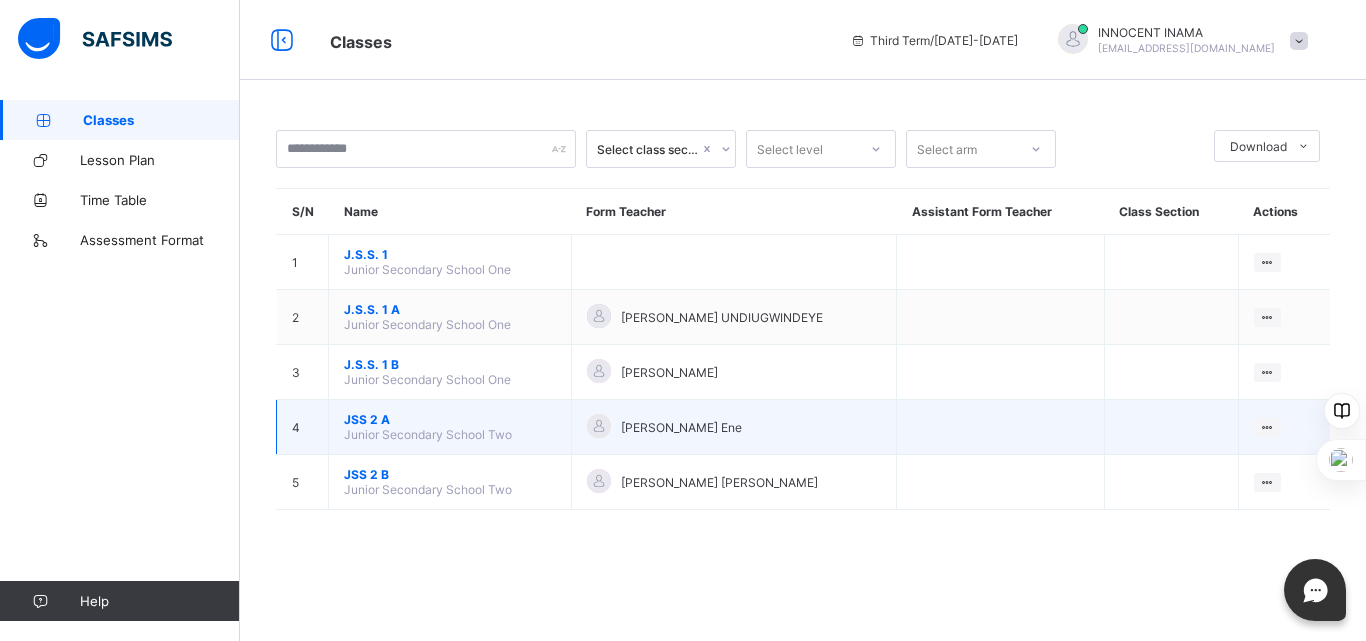 click on "JSS 2   A" at bounding box center [450, 419] 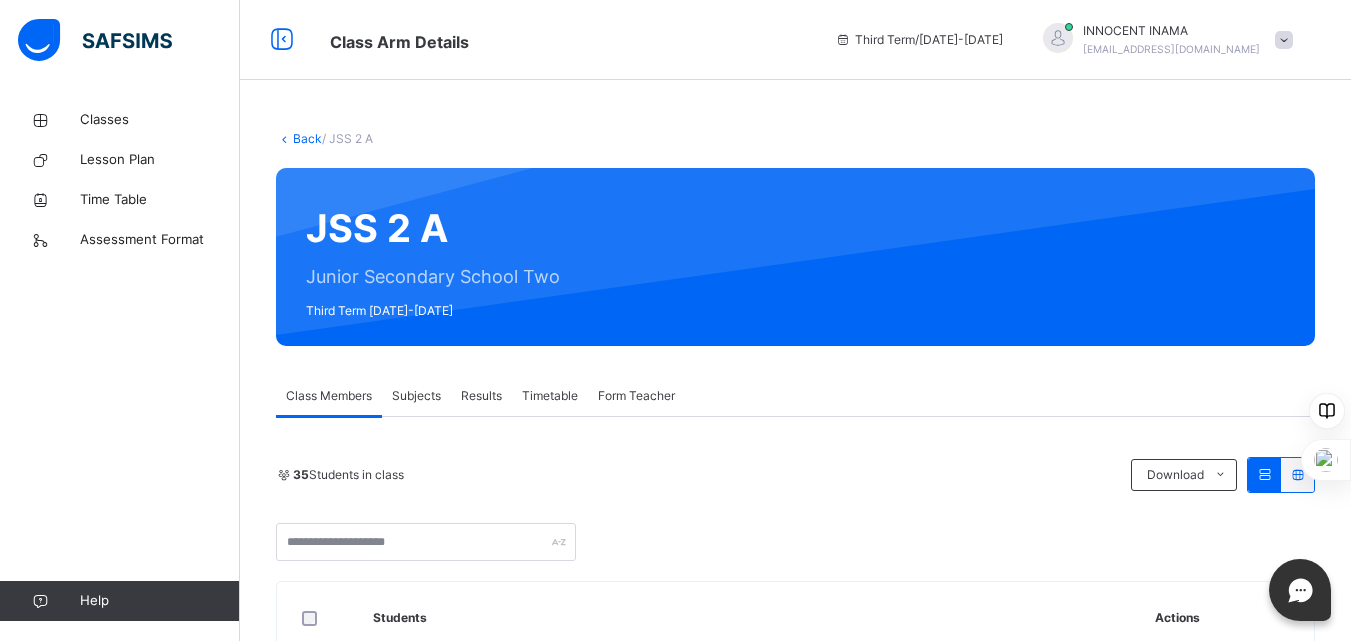 click on "Subjects" at bounding box center [416, 396] 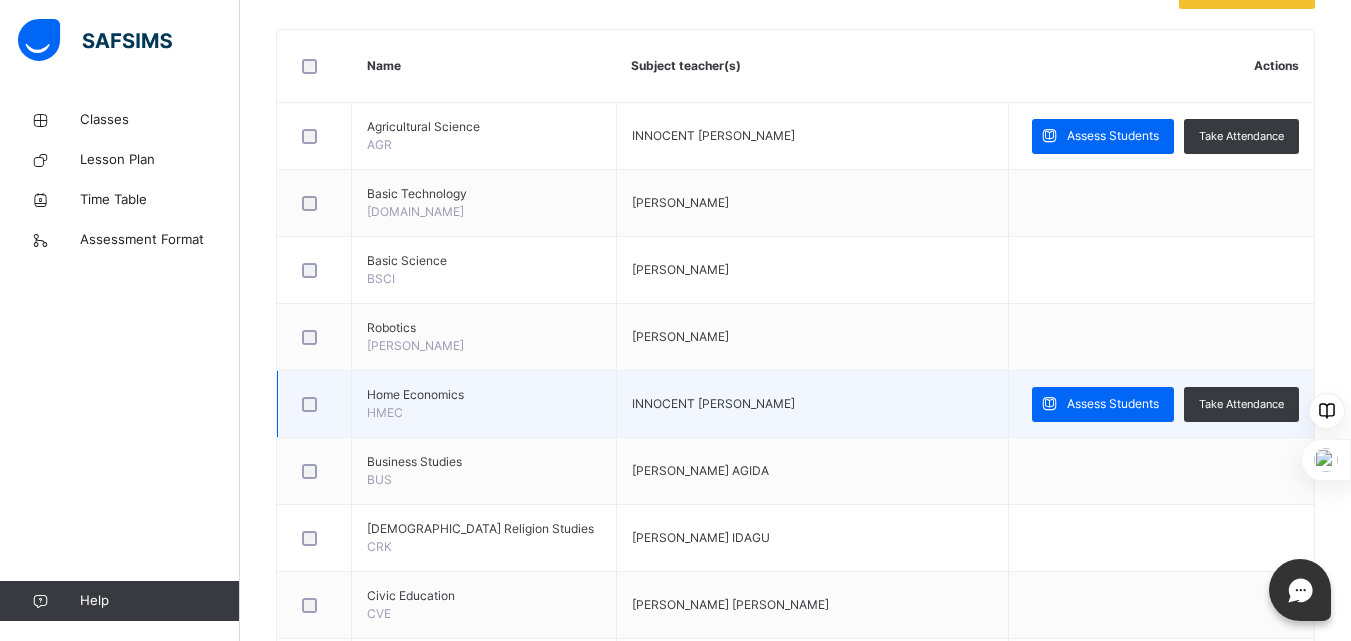 scroll, scrollTop: 500, scrollLeft: 0, axis: vertical 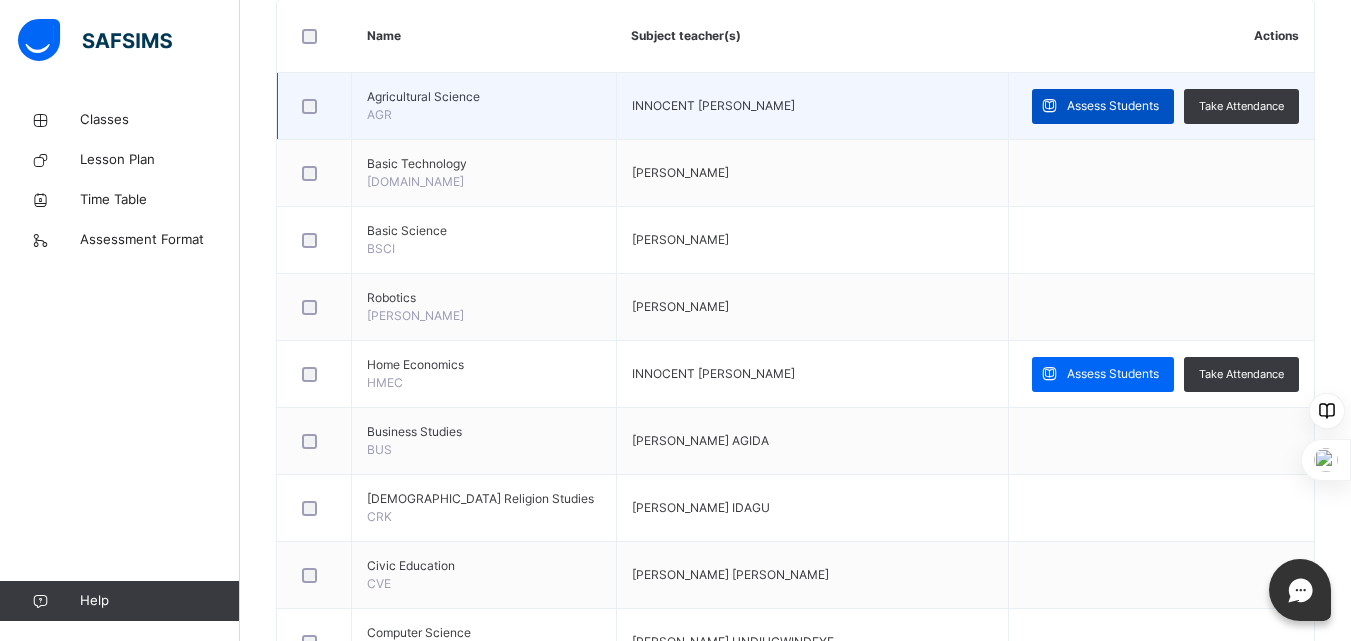 click on "Assess Students" at bounding box center (1113, 106) 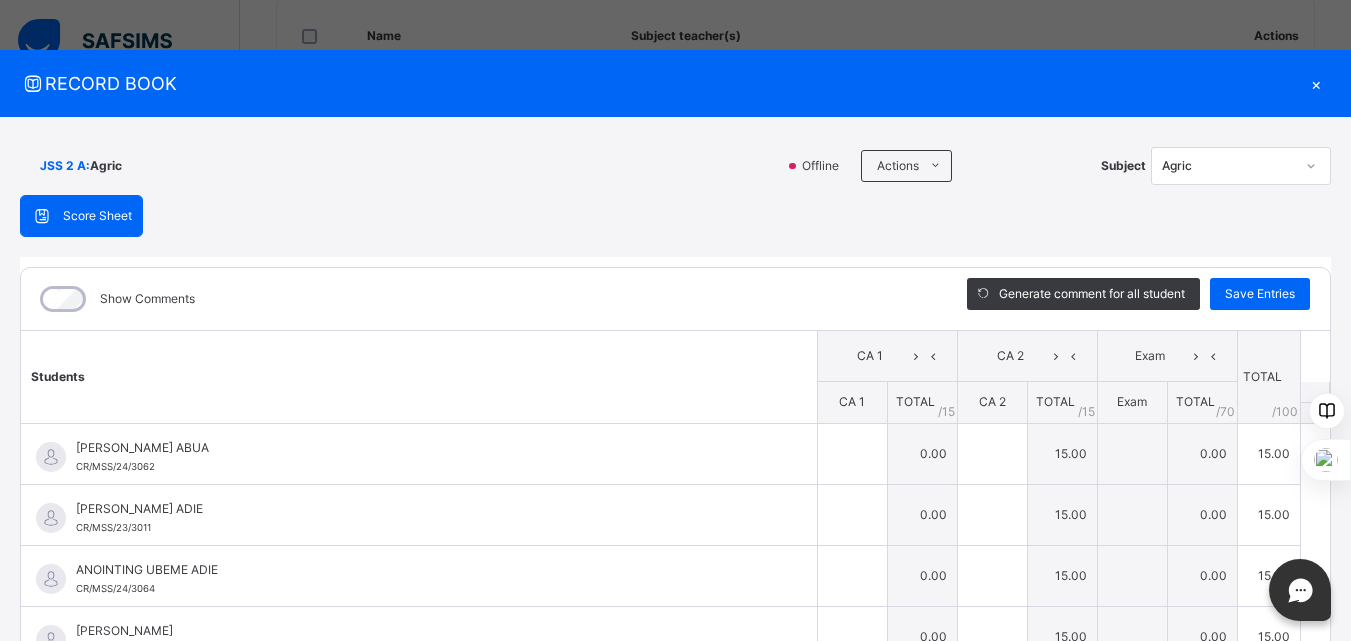 type on "**" 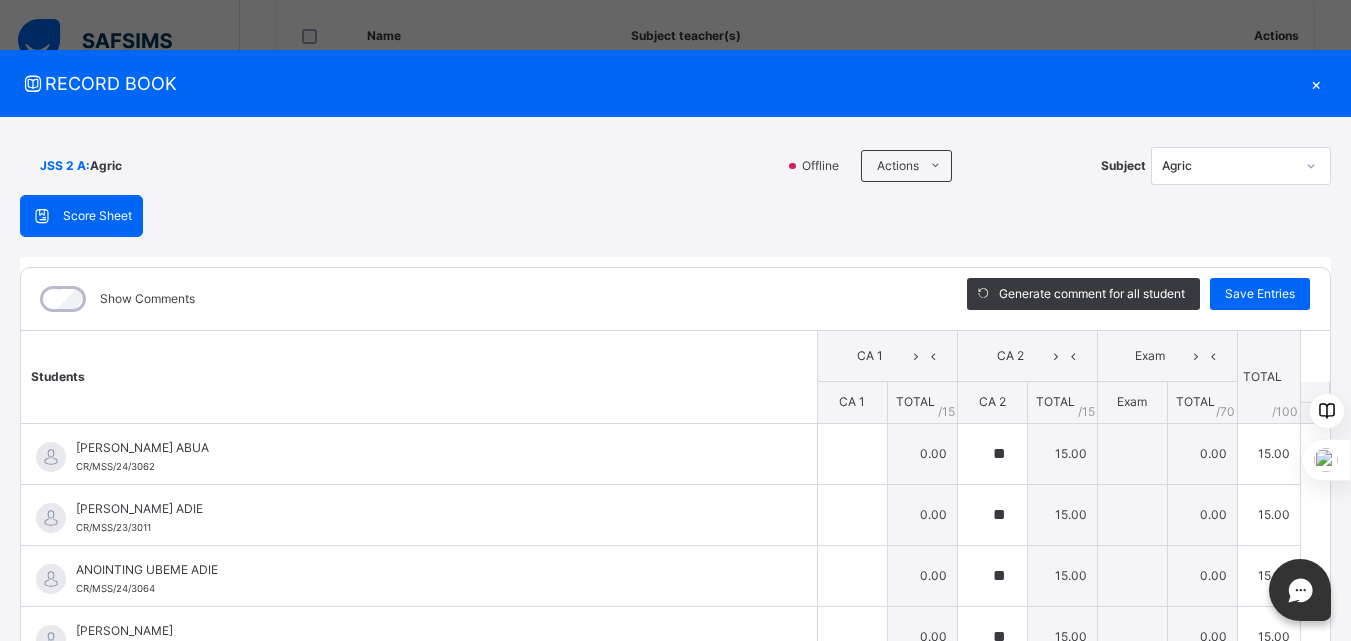 type on "**" 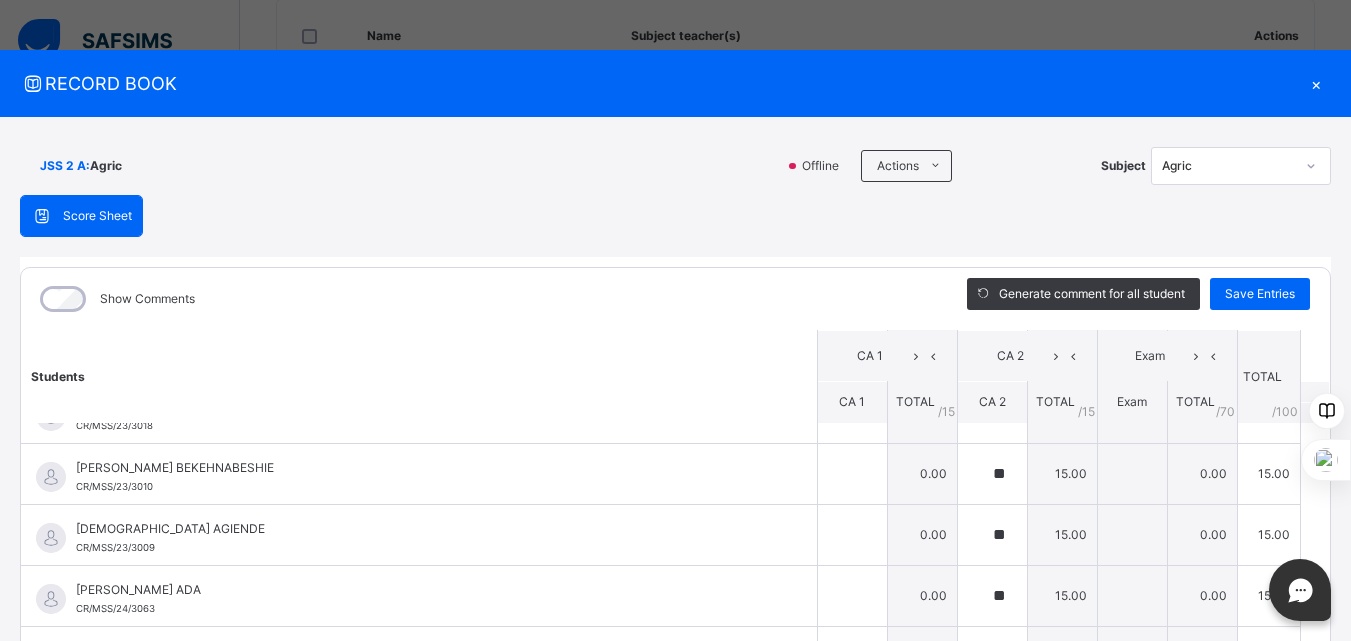 scroll, scrollTop: 400, scrollLeft: 0, axis: vertical 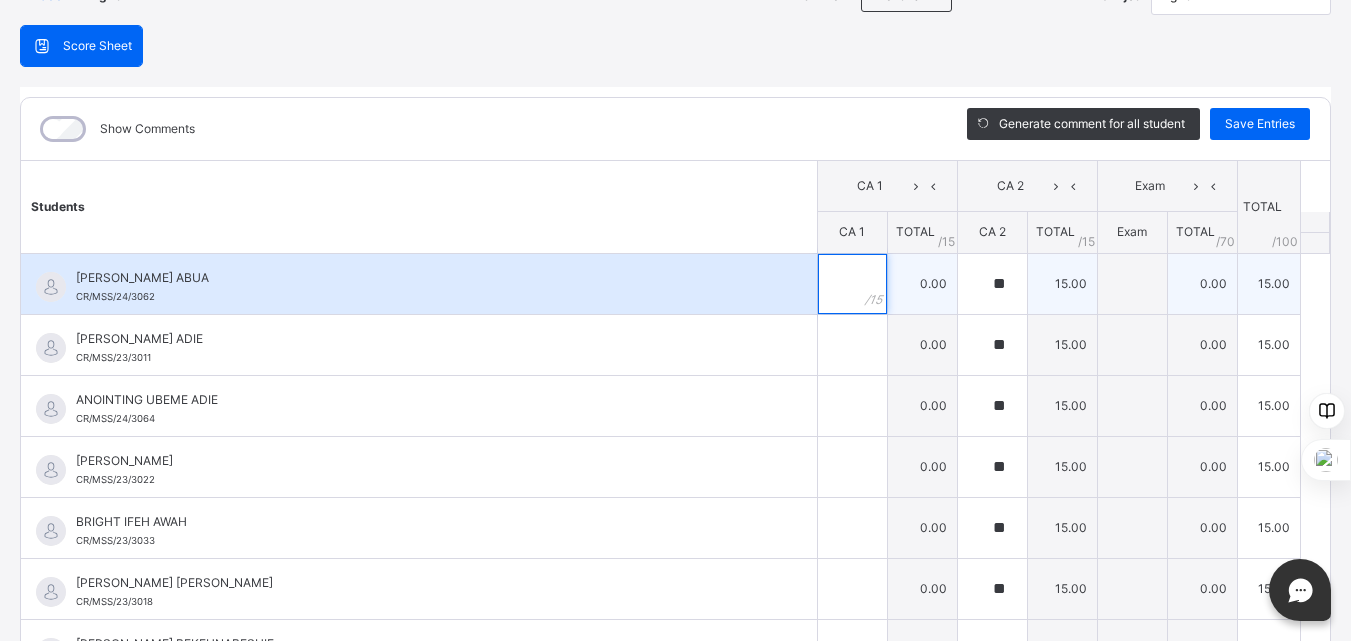 click at bounding box center [852, 284] 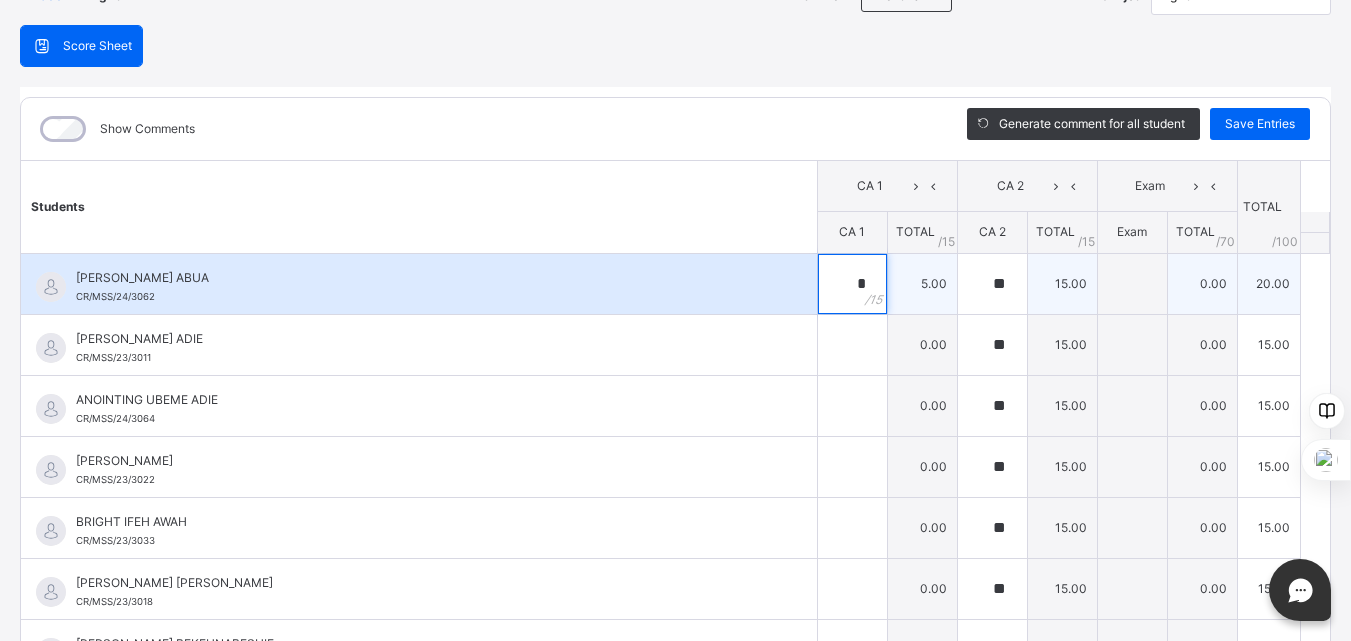 type 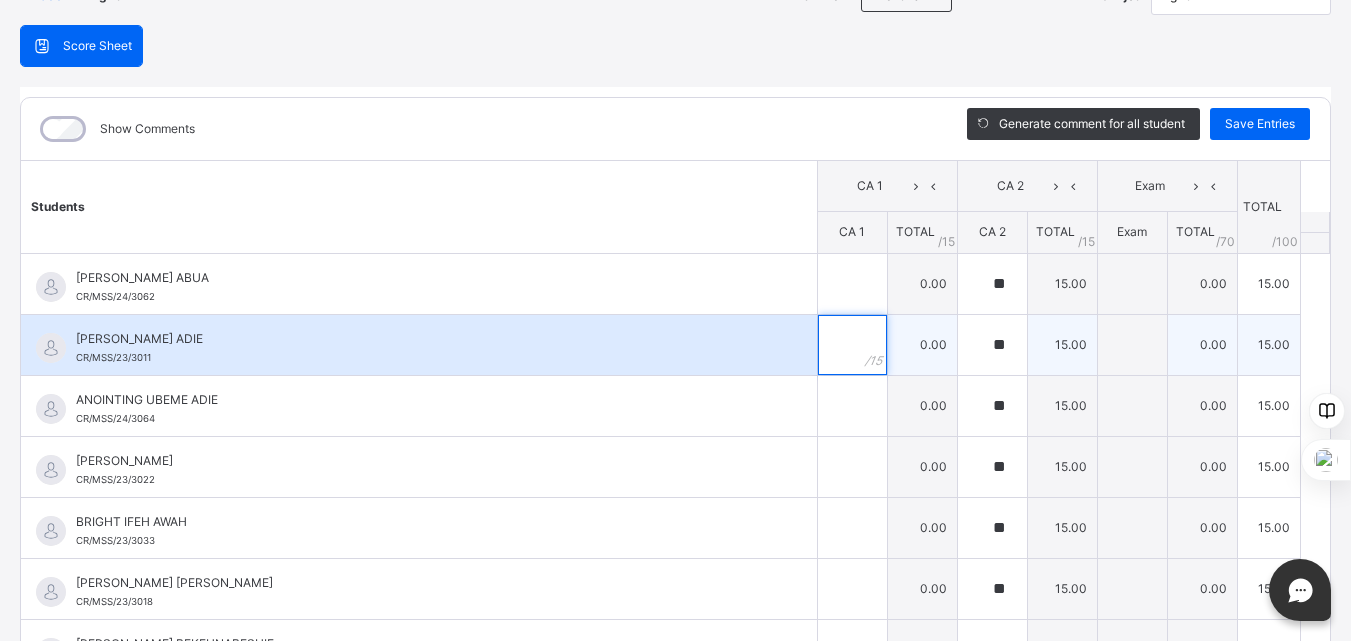 click at bounding box center [852, 345] 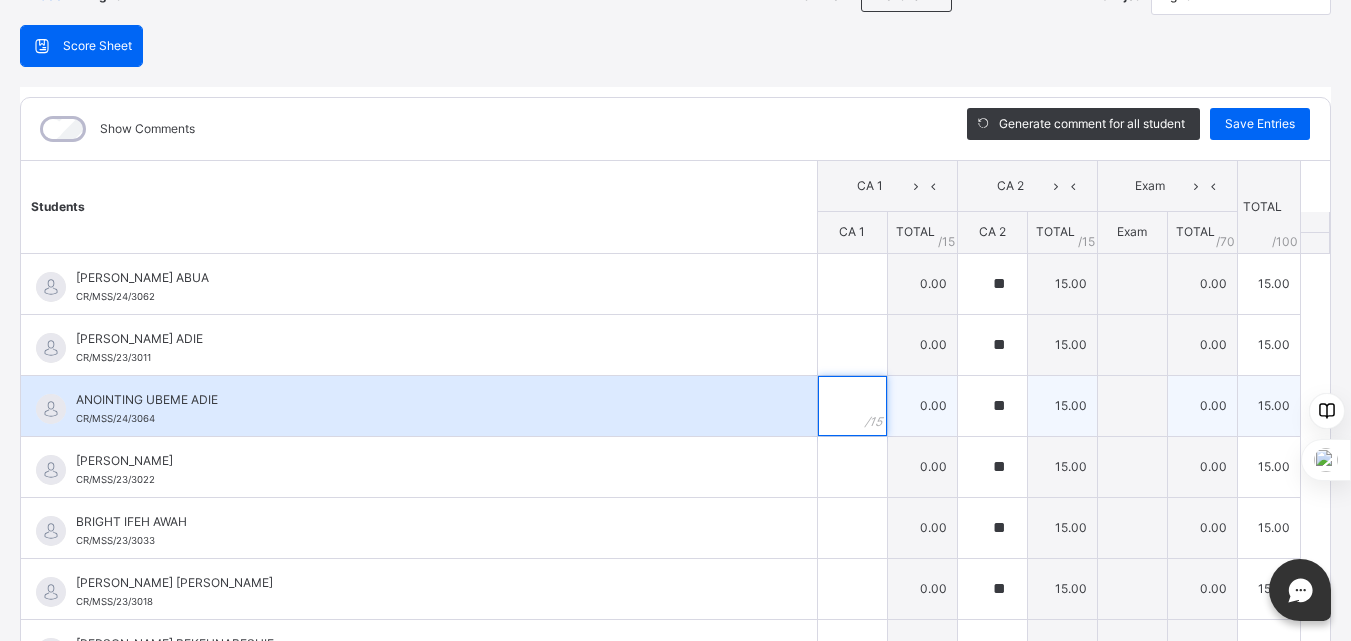 click at bounding box center (852, 406) 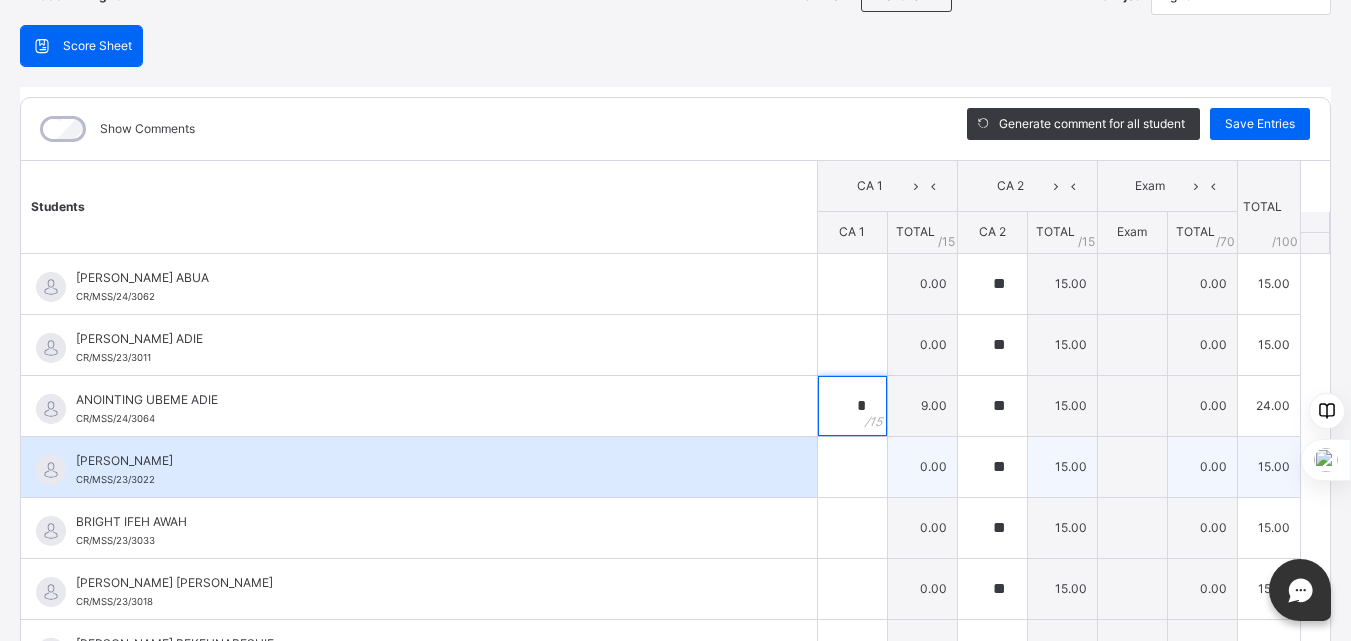 type on "*" 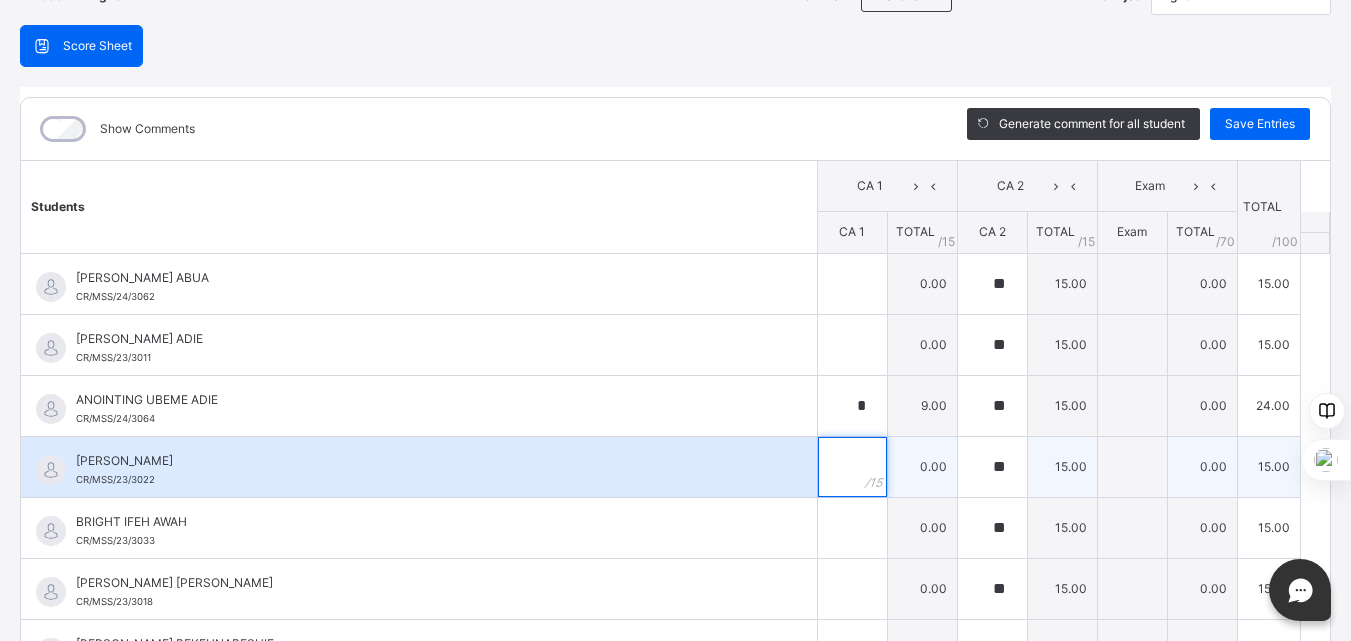 click at bounding box center [852, 467] 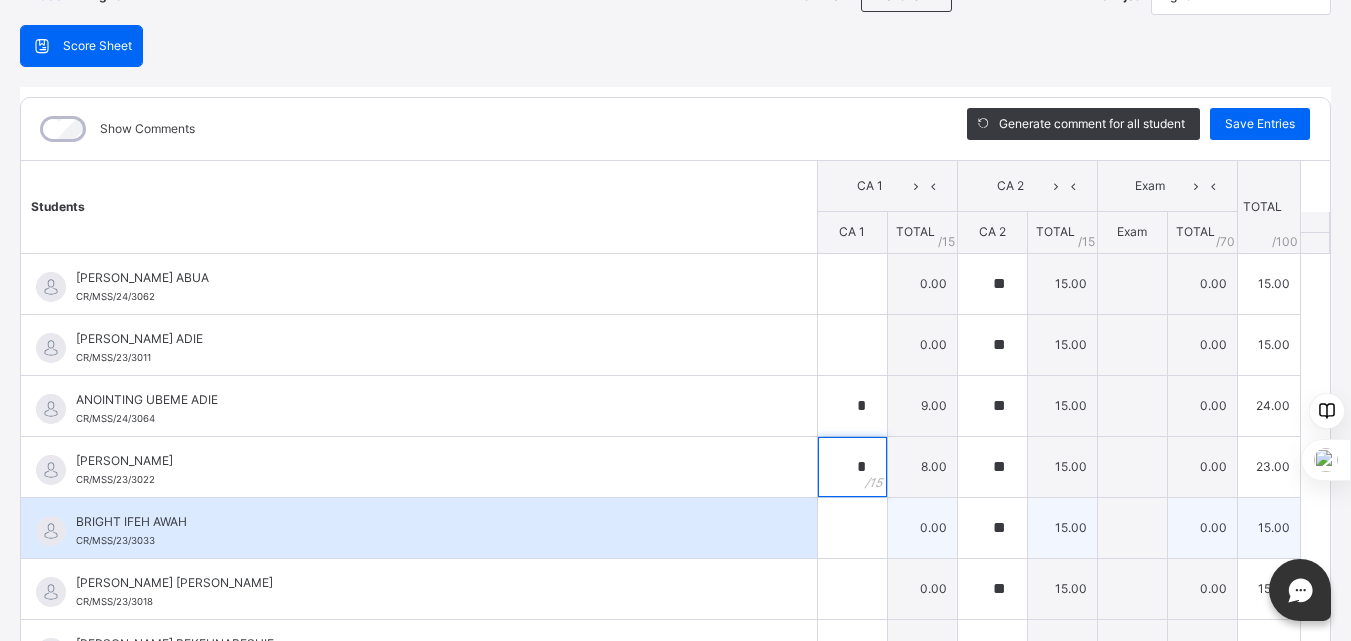 type on "*" 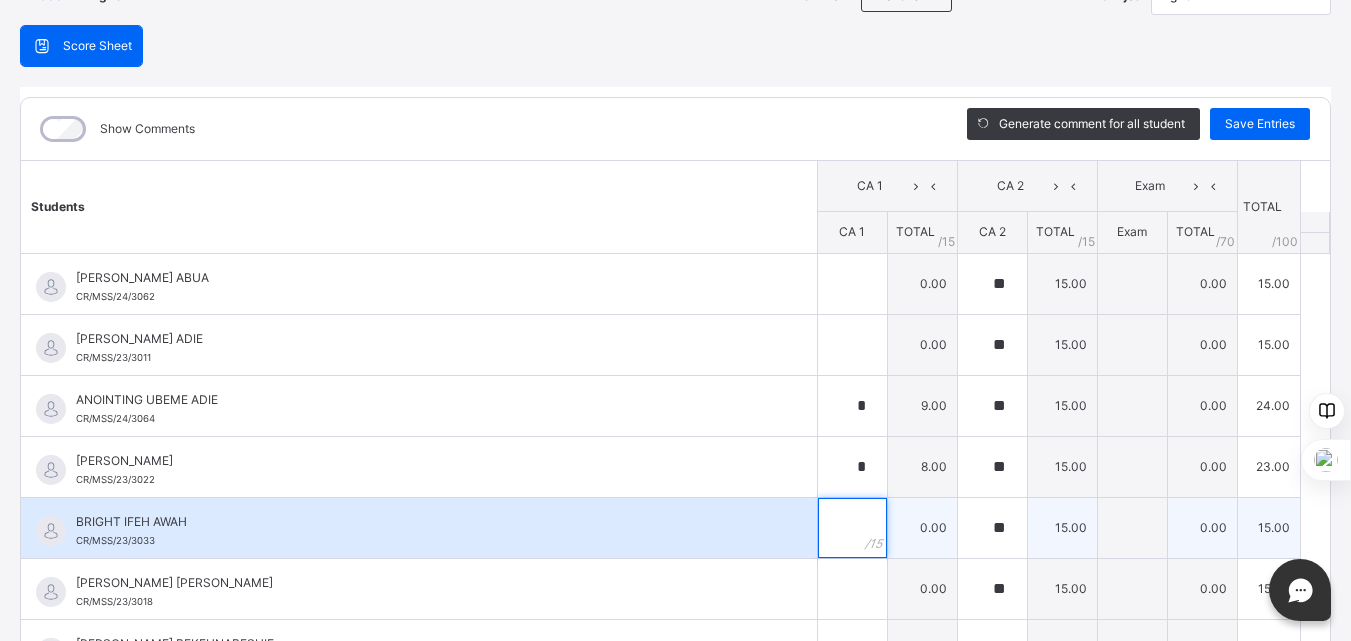 click at bounding box center (852, 528) 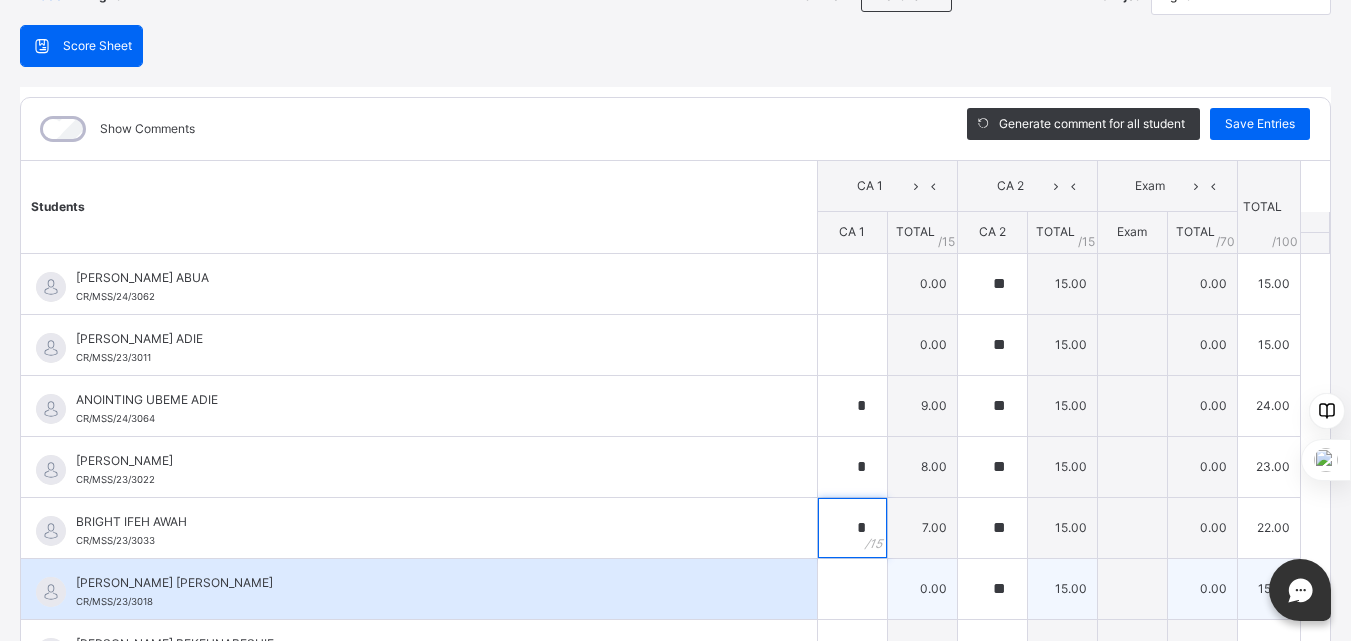 type on "*" 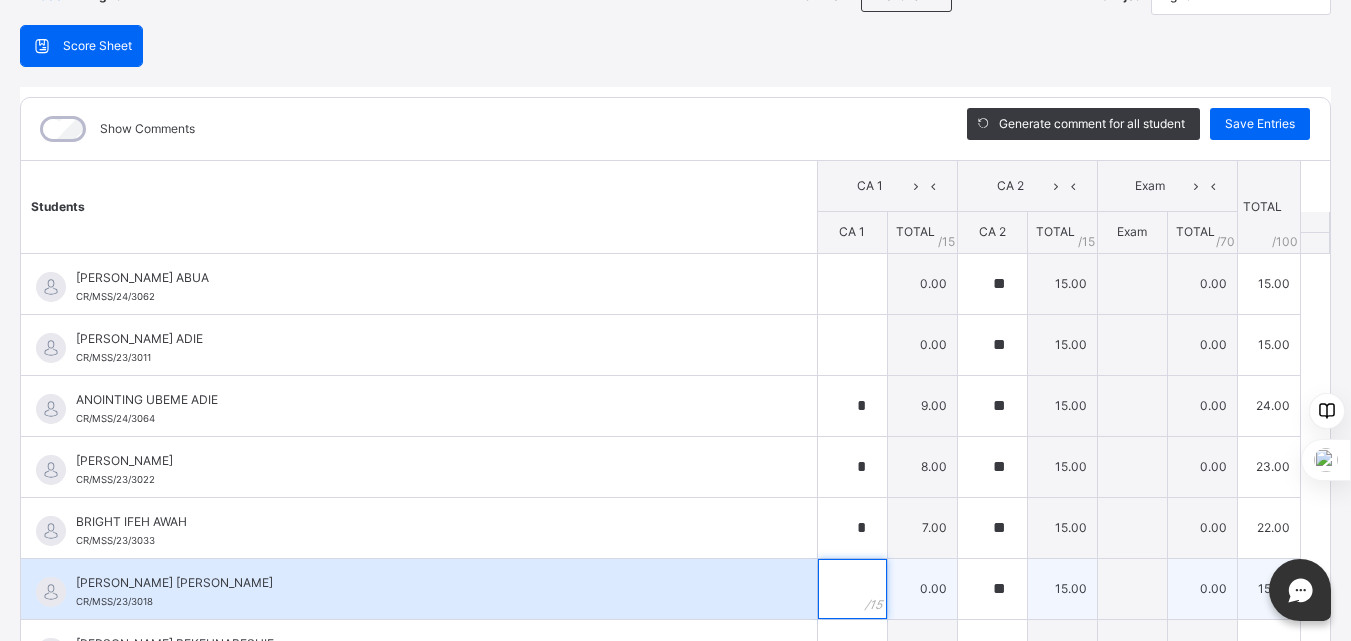 click at bounding box center (852, 589) 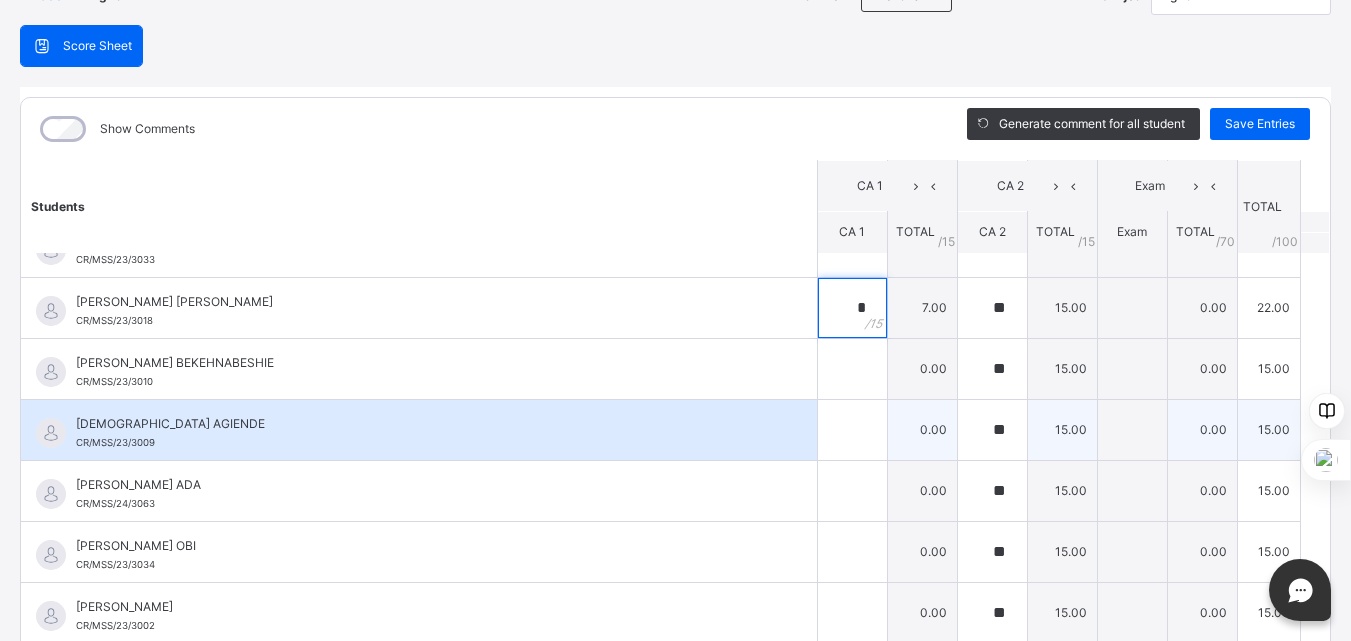 scroll, scrollTop: 300, scrollLeft: 0, axis: vertical 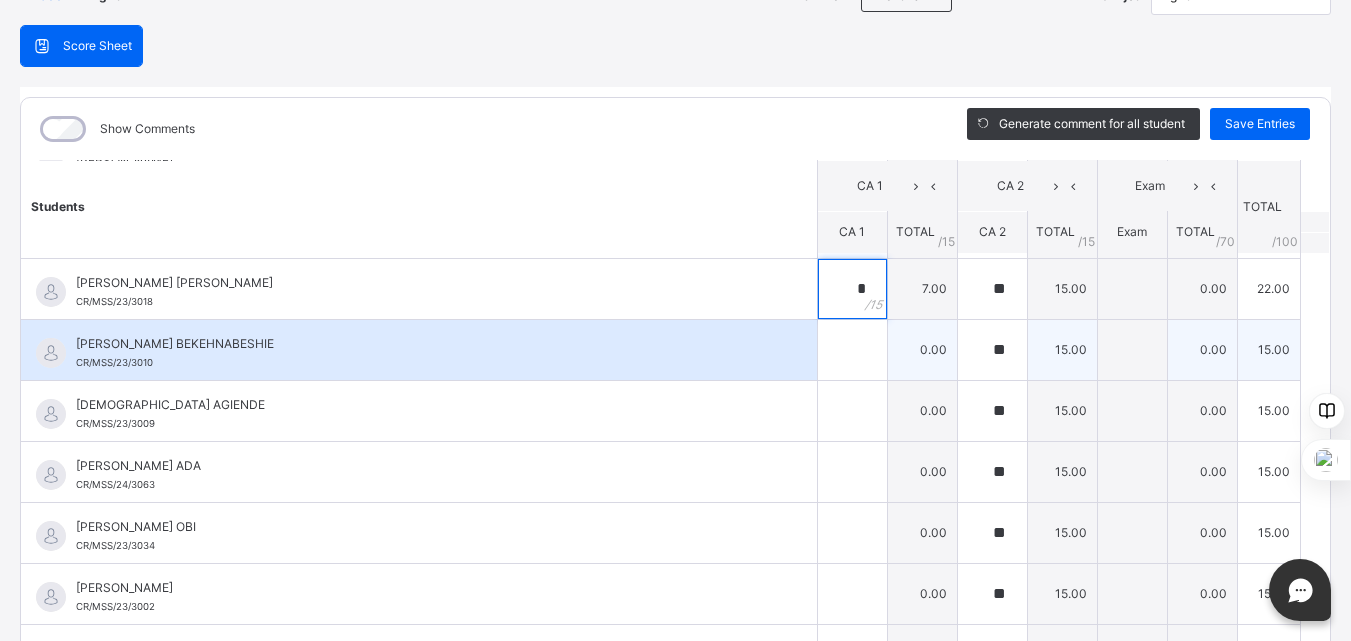 type on "*" 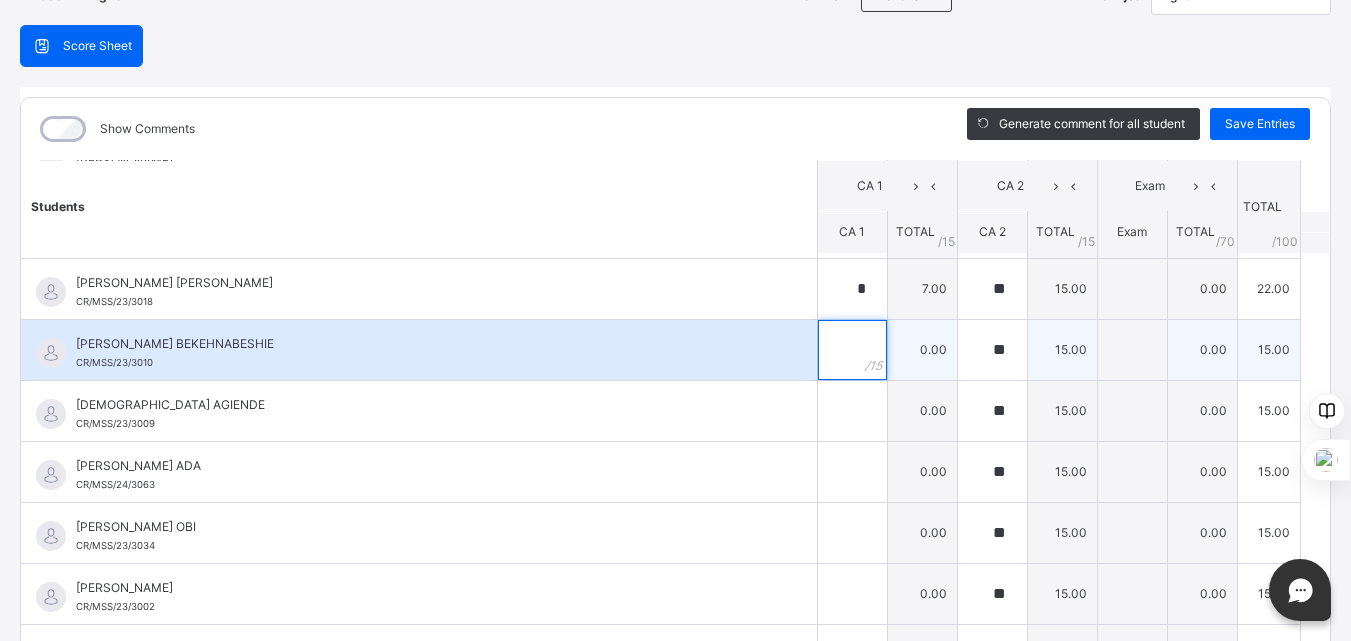 click at bounding box center [852, 350] 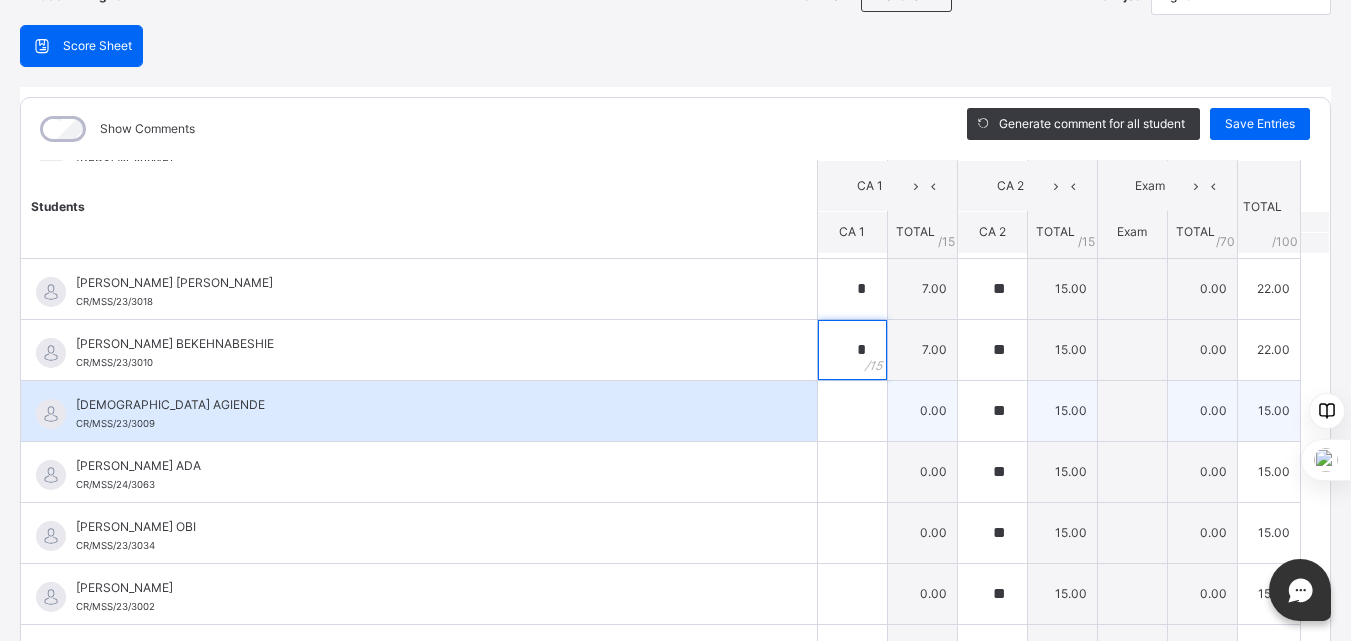 type on "*" 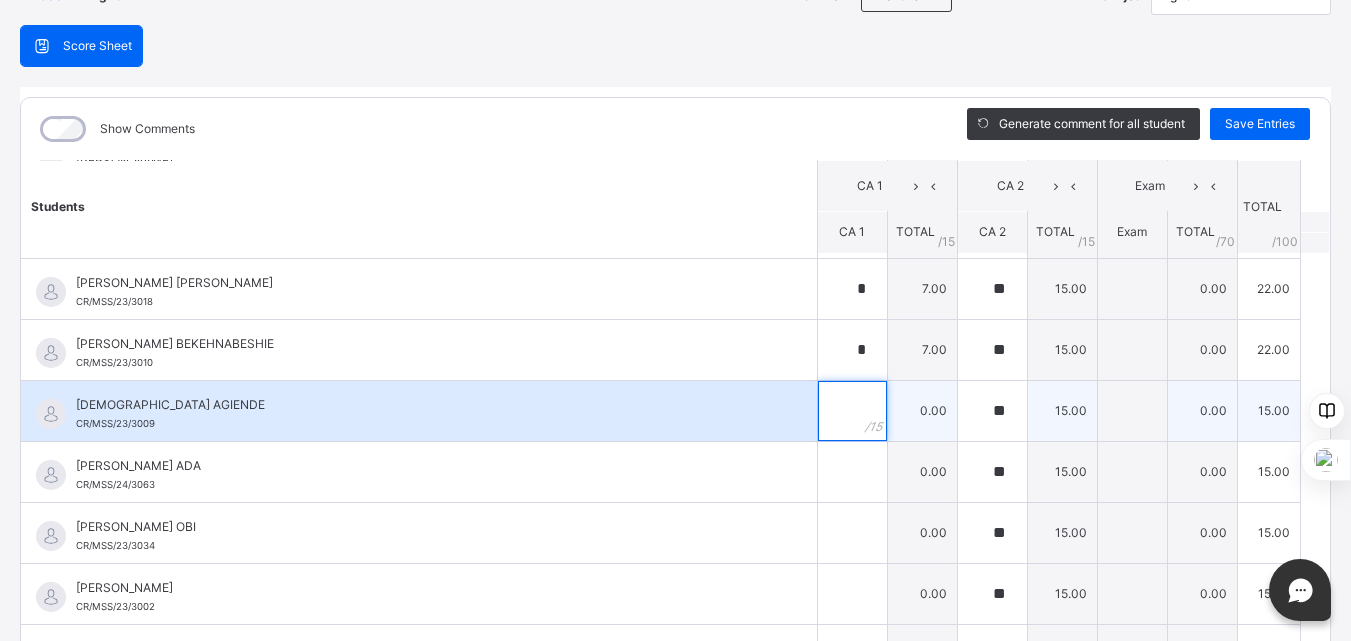 click at bounding box center (852, 411) 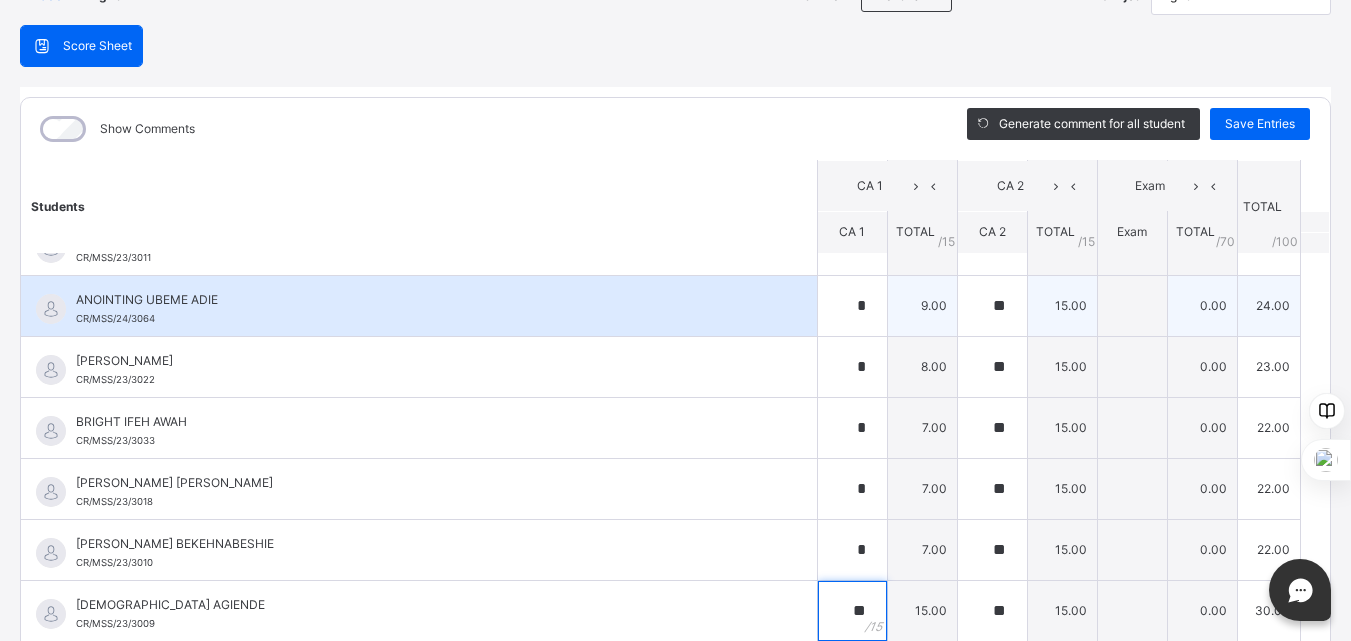 scroll, scrollTop: 0, scrollLeft: 0, axis: both 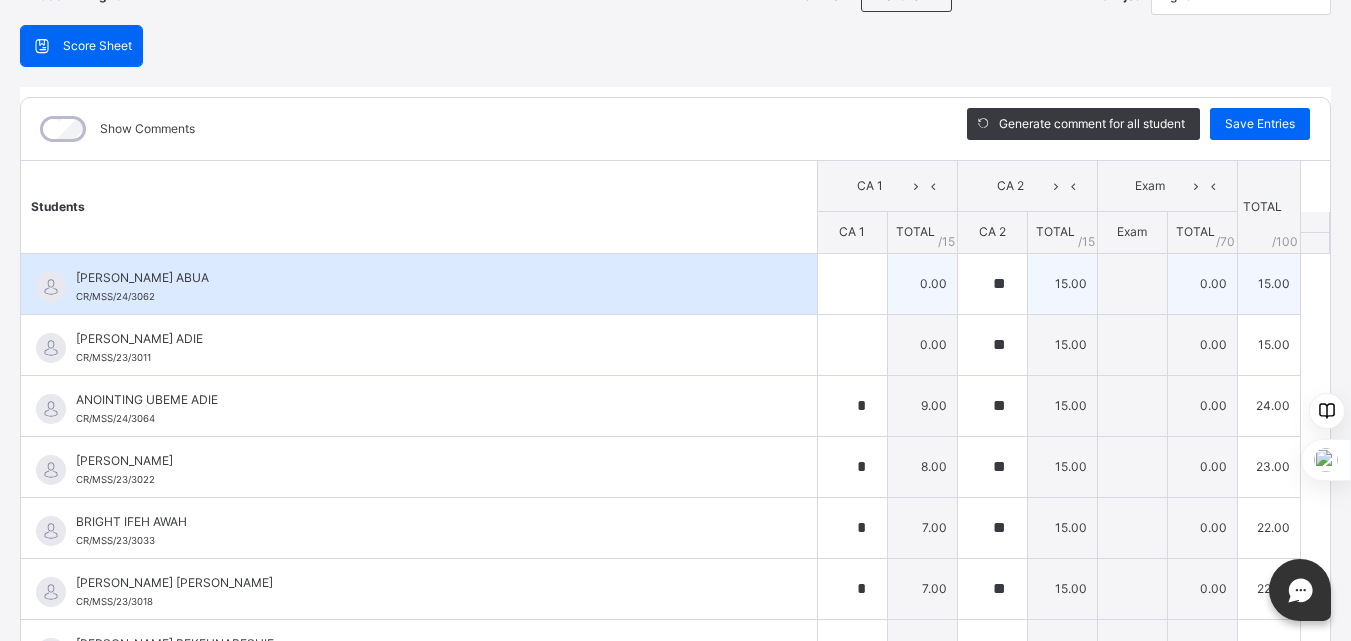 type on "**" 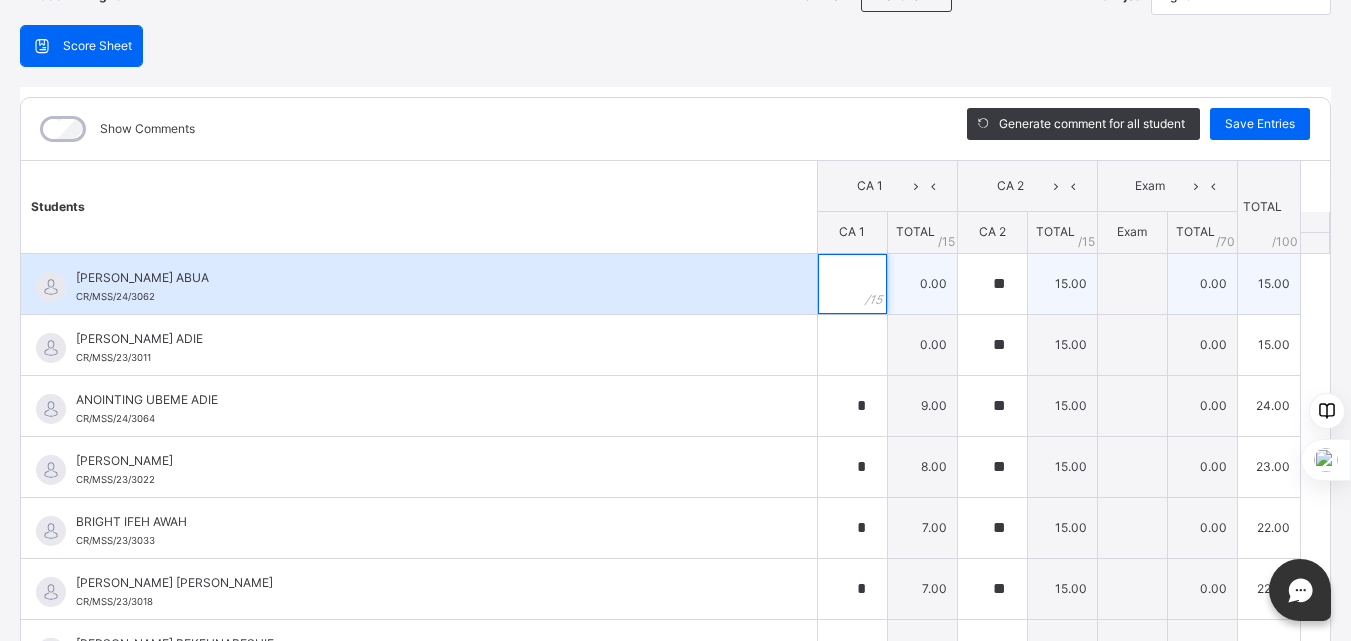 click at bounding box center [852, 284] 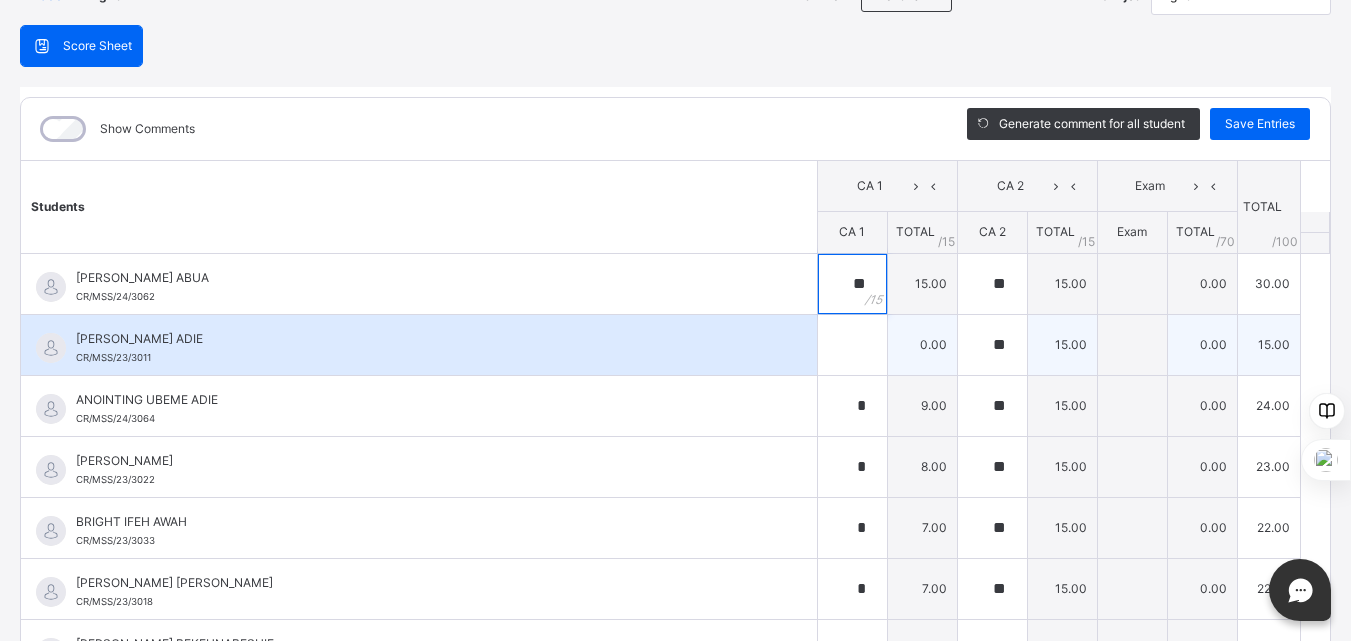 type on "**" 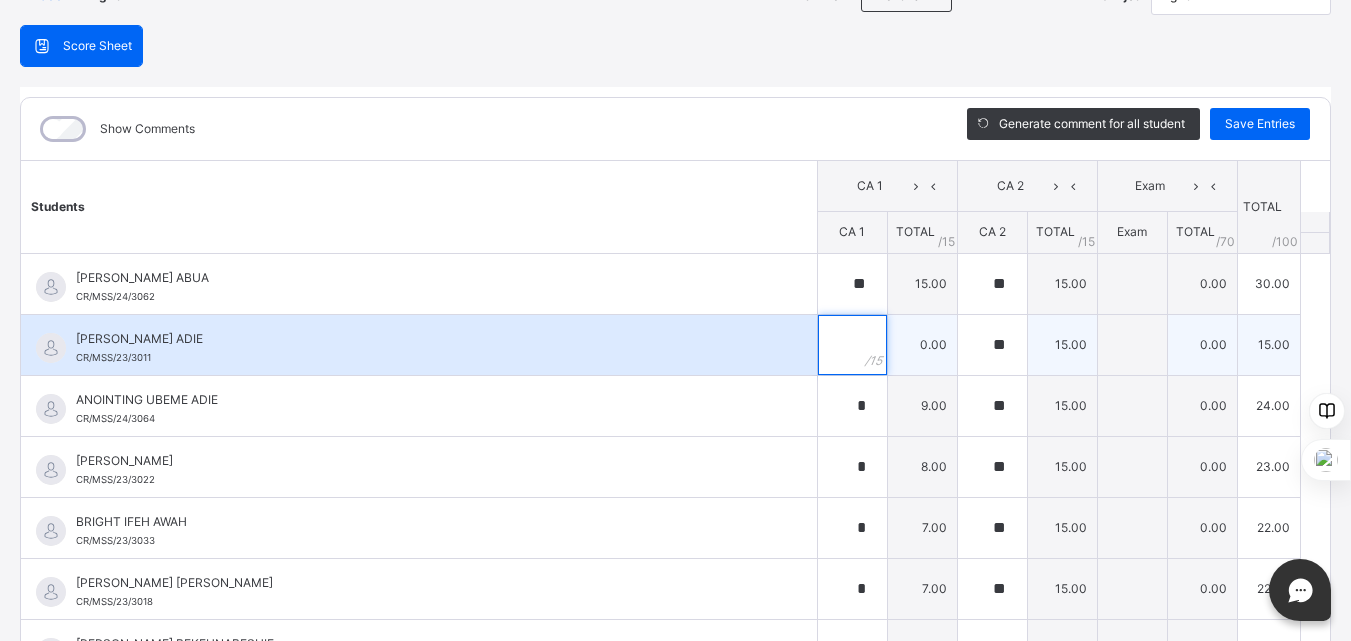 click at bounding box center [852, 345] 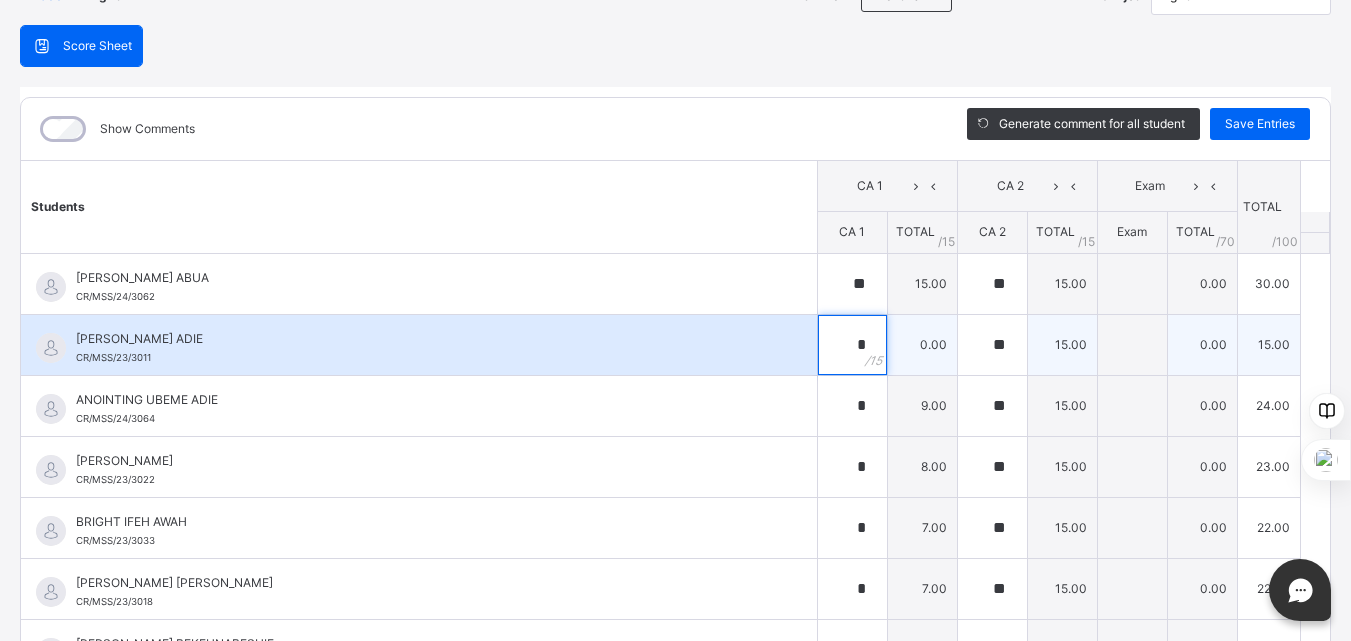 type on "**" 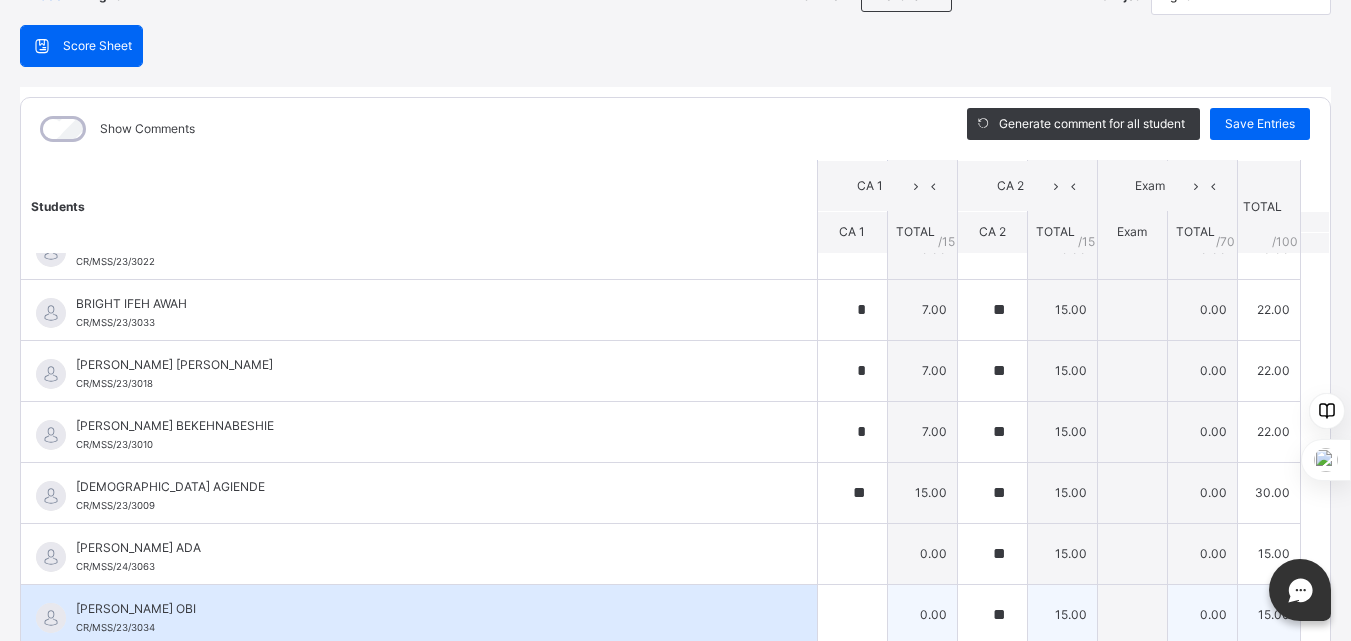 scroll, scrollTop: 300, scrollLeft: 0, axis: vertical 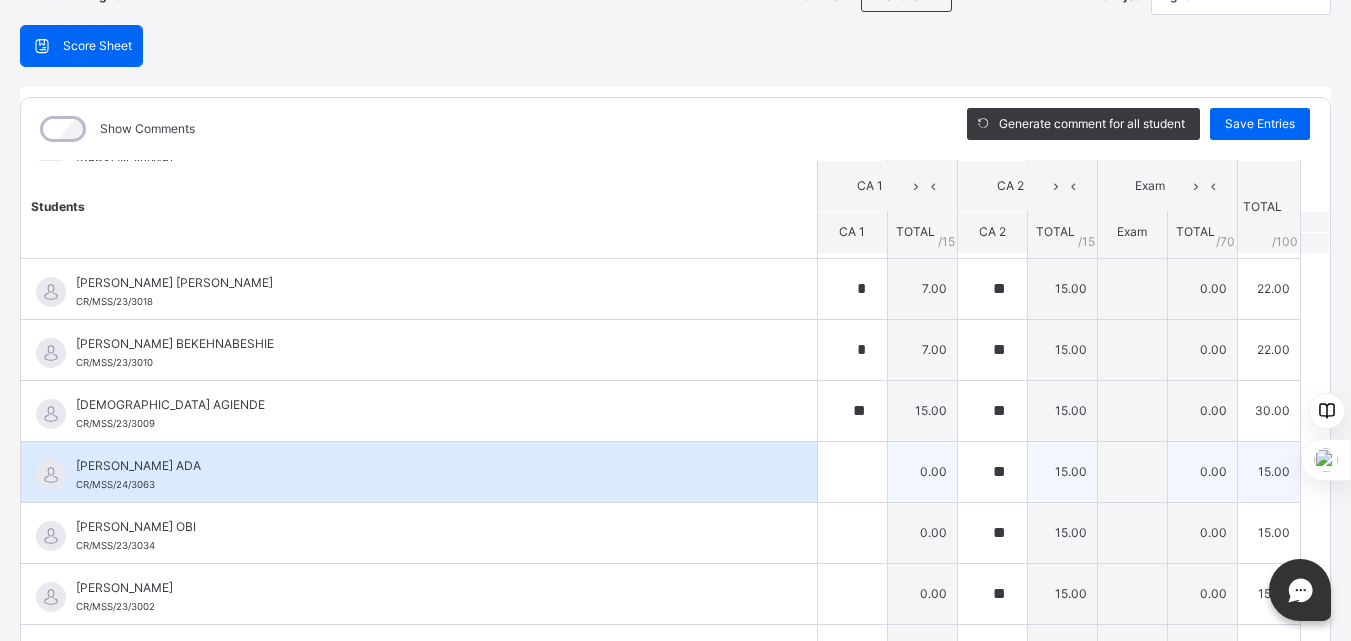 type on "**" 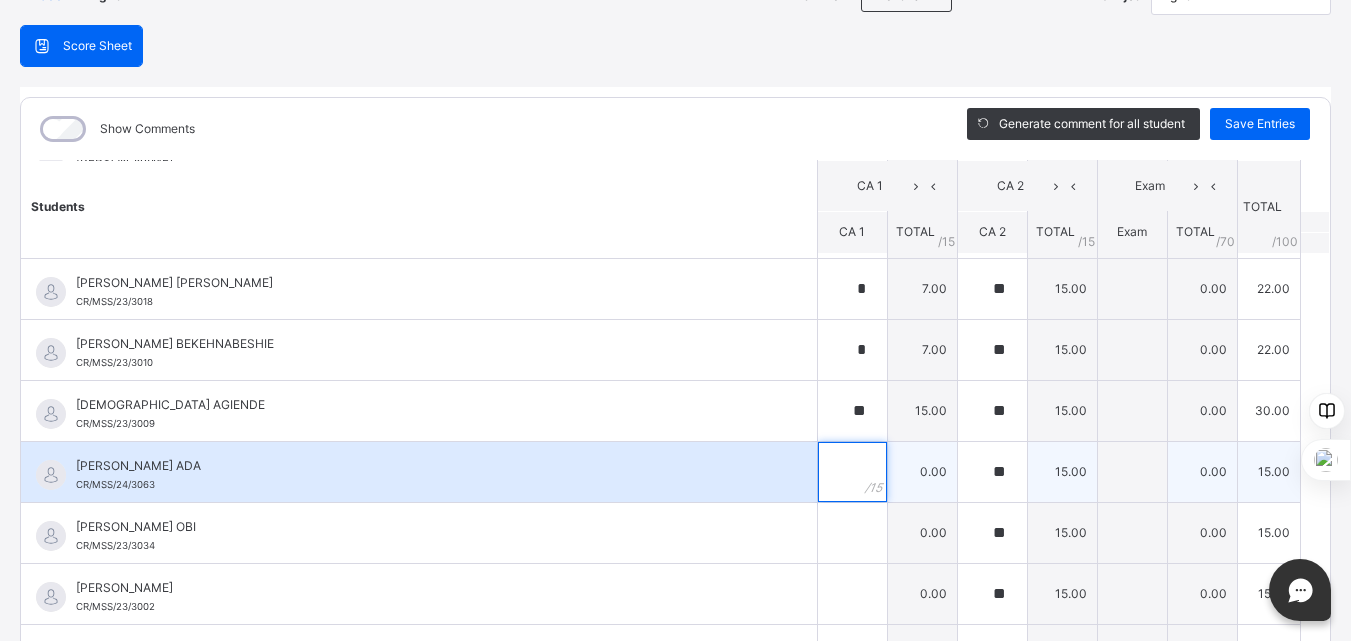 click at bounding box center [852, 472] 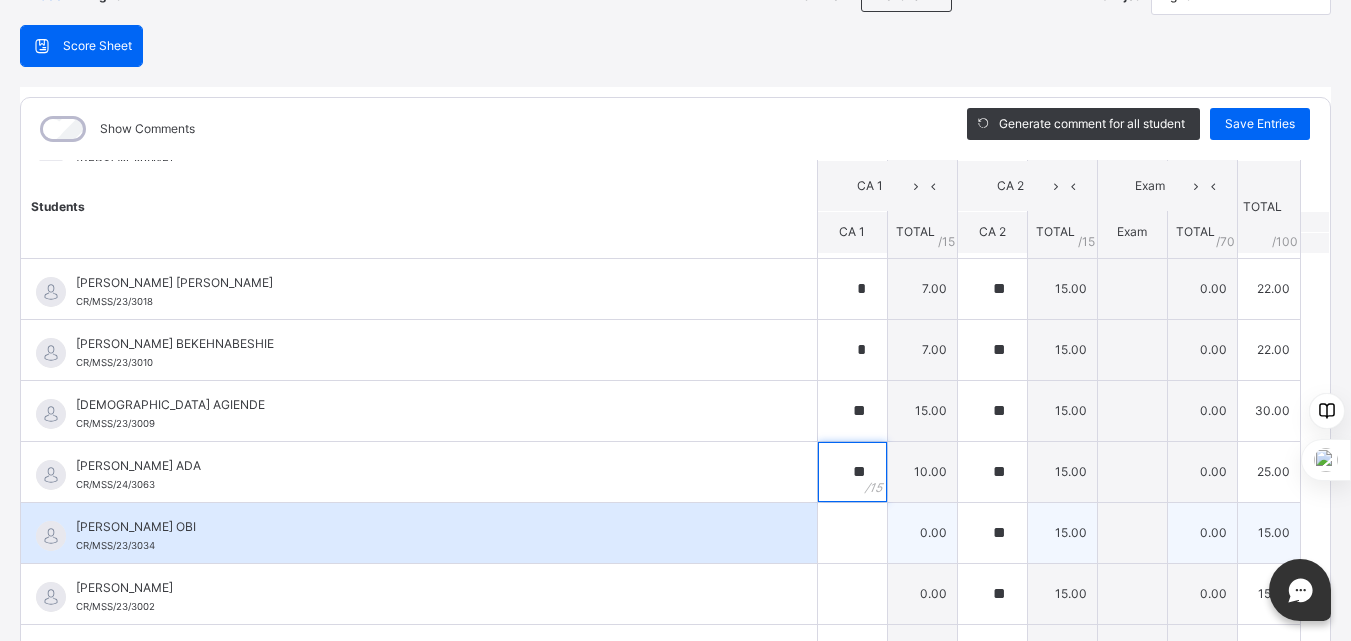 type on "**" 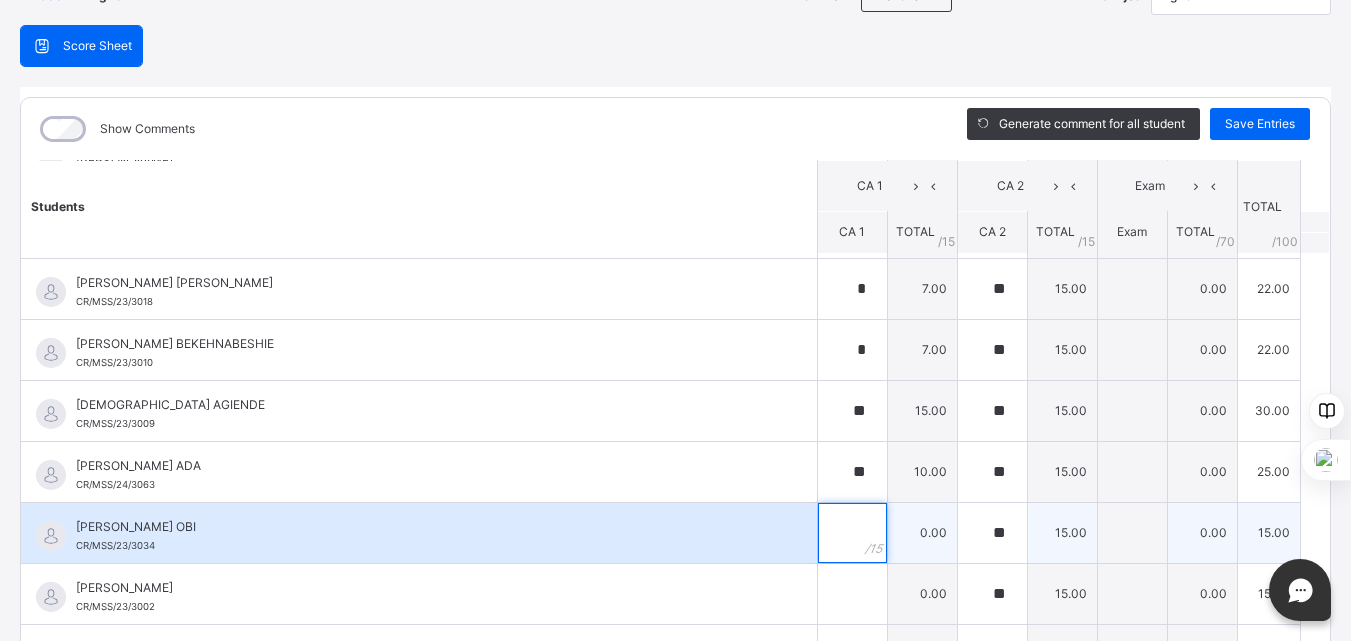 click at bounding box center (852, 533) 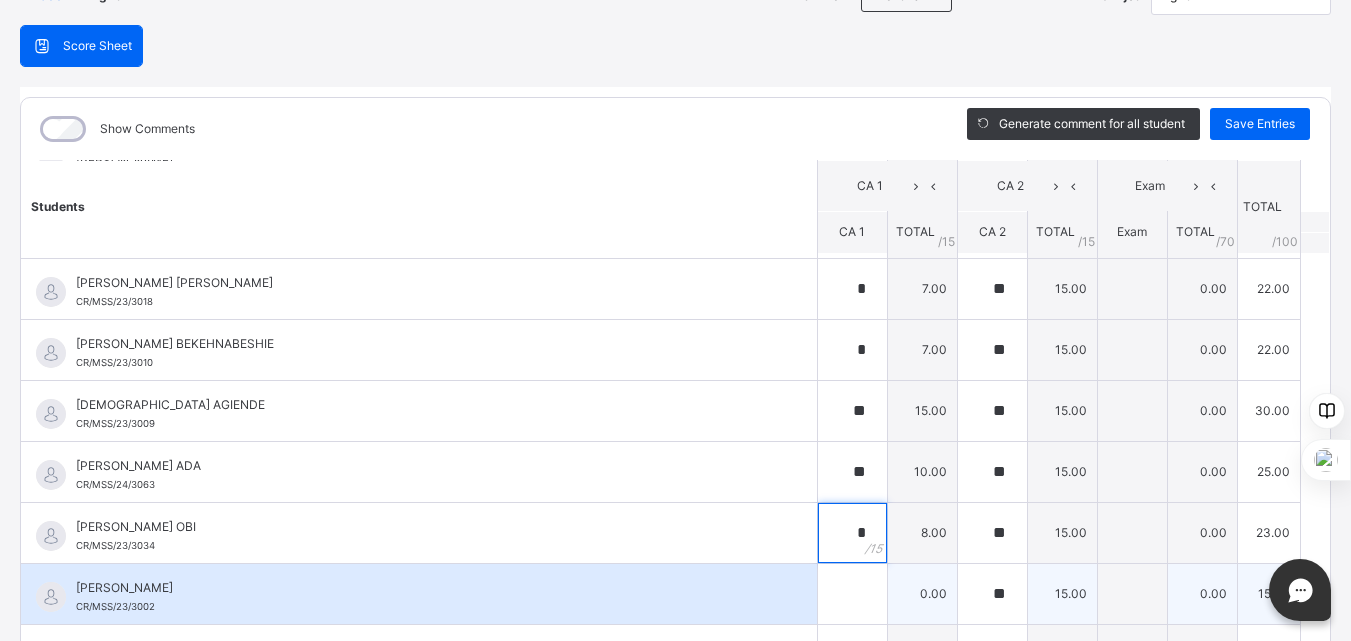 type on "*" 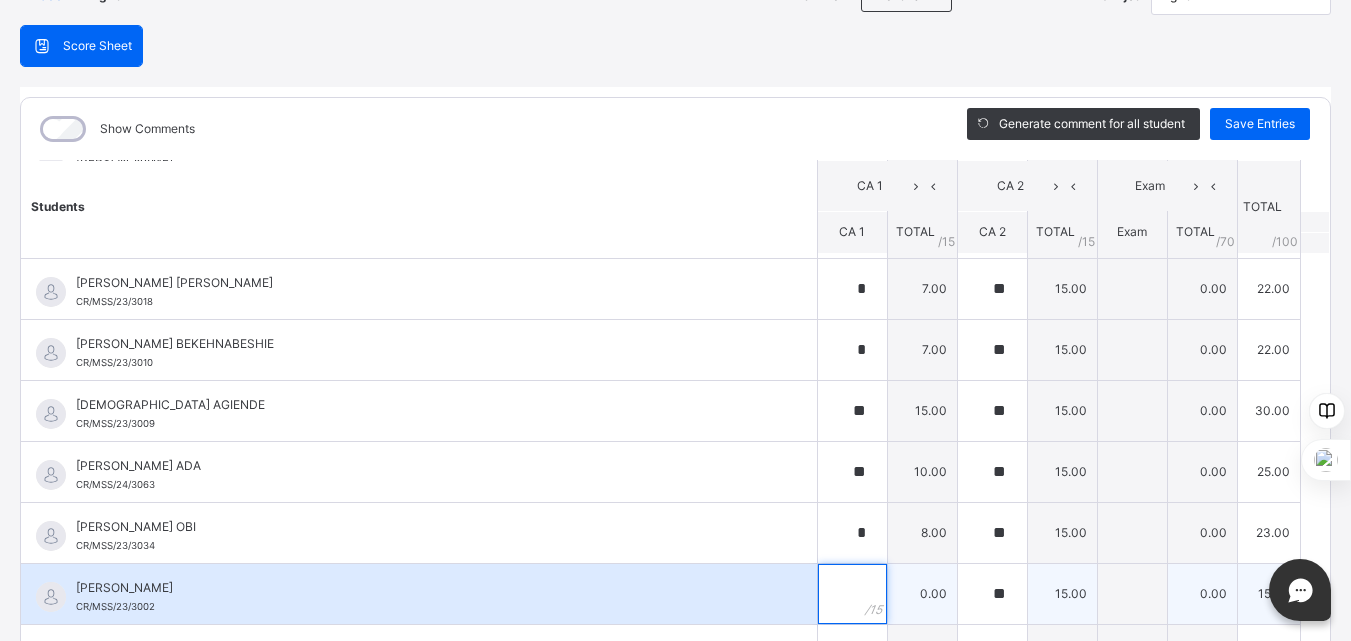 click at bounding box center [852, 594] 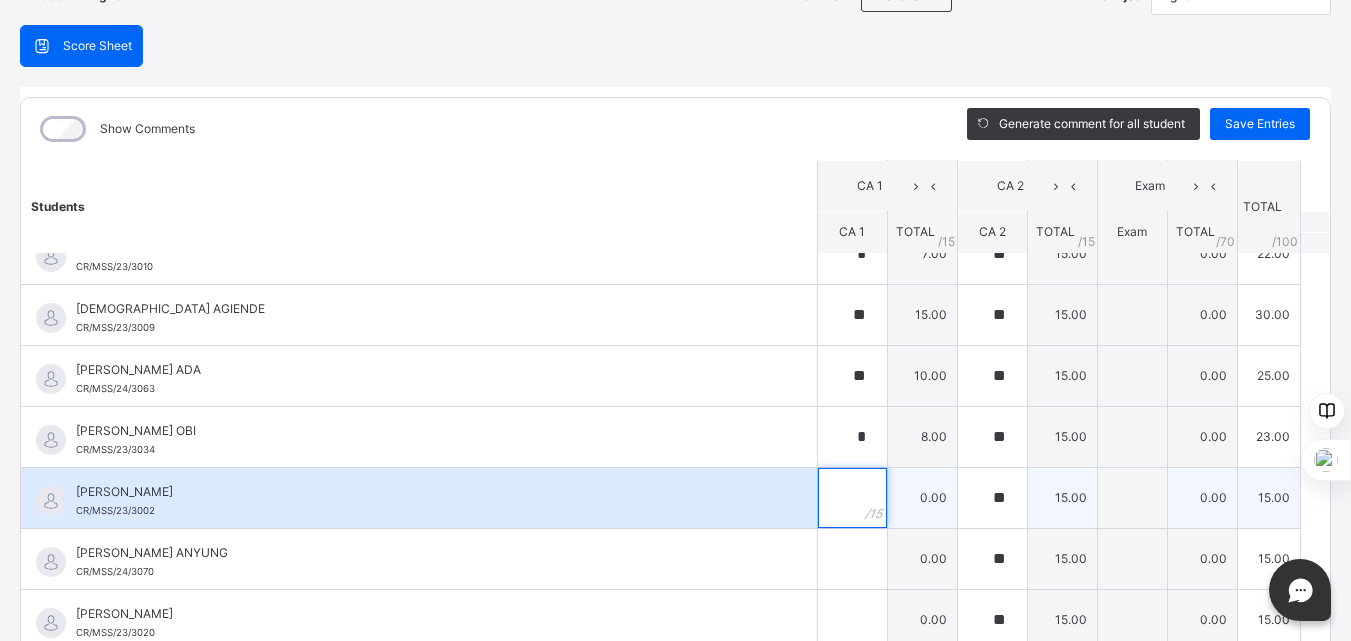 scroll, scrollTop: 500, scrollLeft: 0, axis: vertical 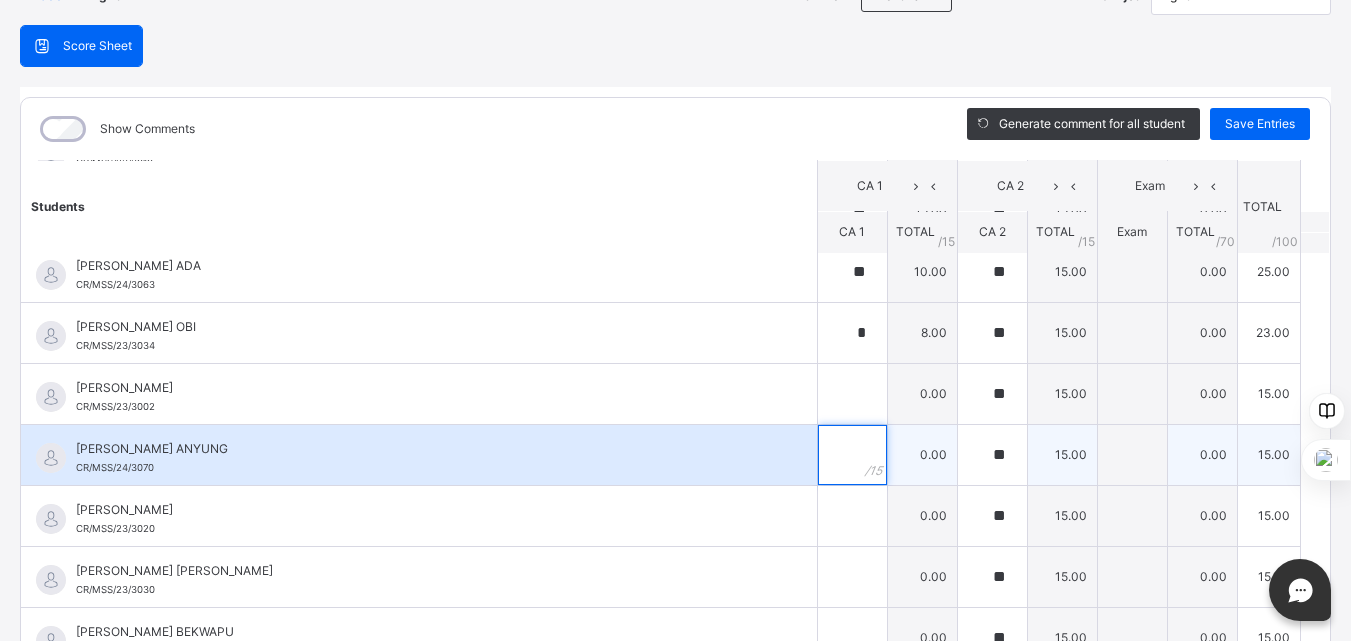 click at bounding box center [852, 455] 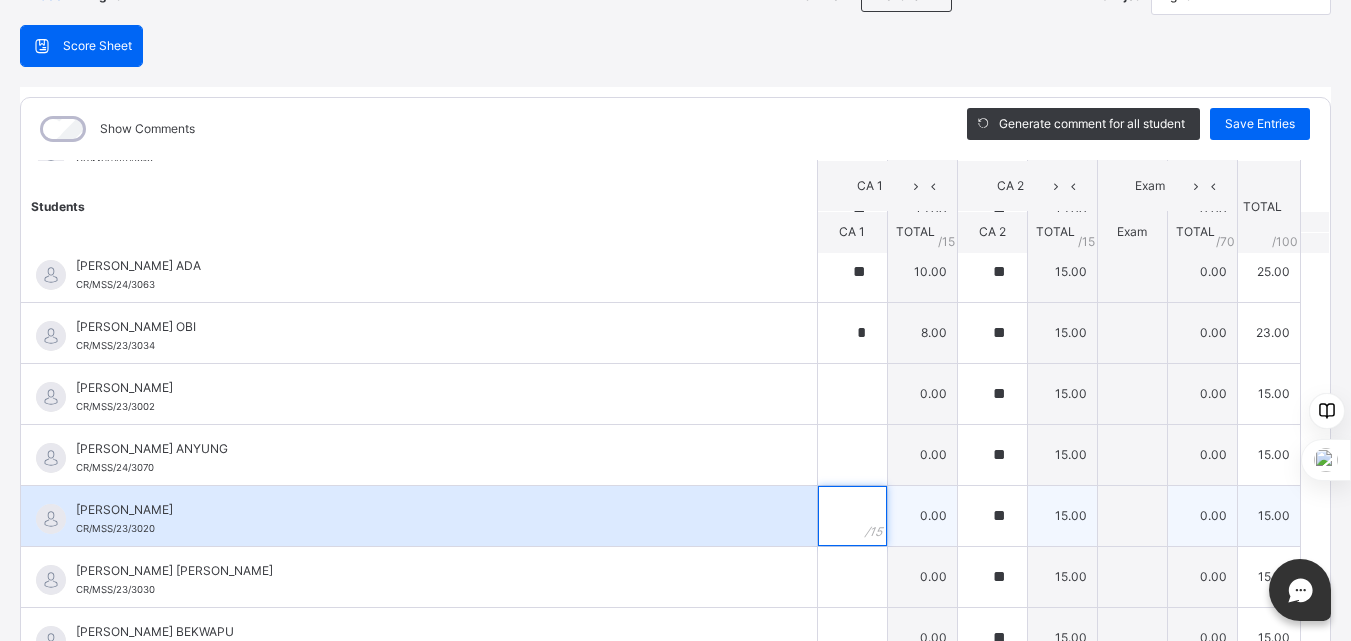 click at bounding box center [852, 516] 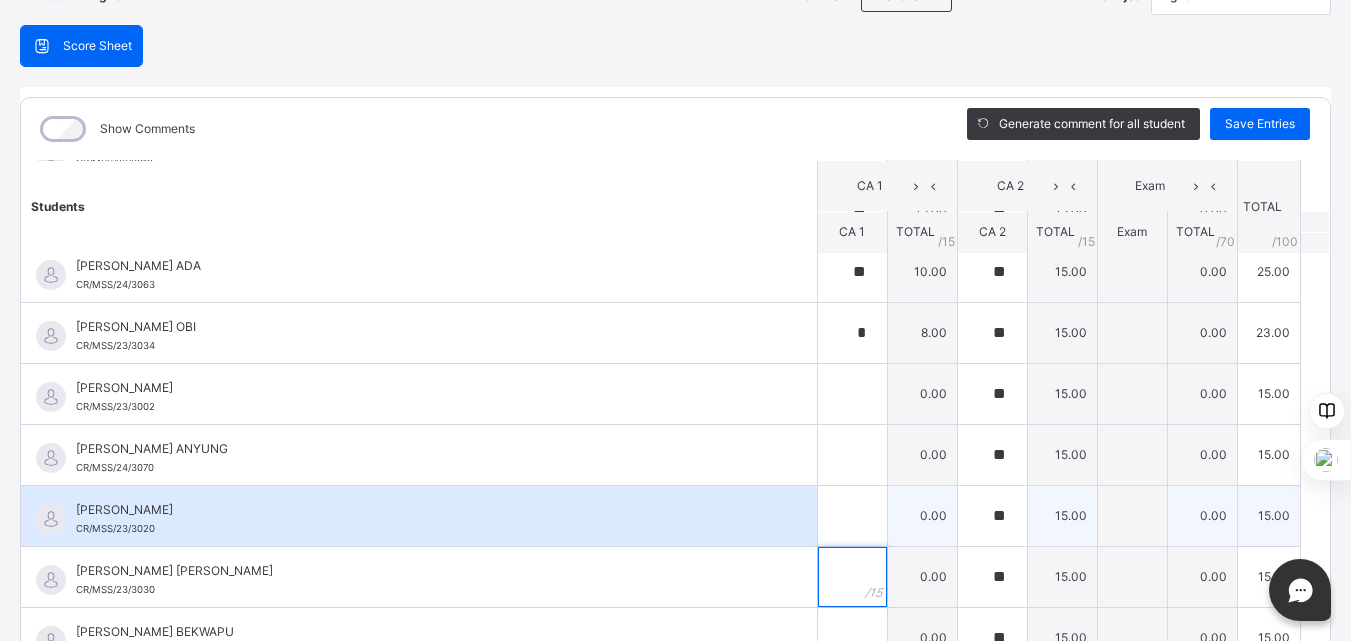drag, startPoint x: 825, startPoint y: 570, endPoint x: 810, endPoint y: 543, distance: 30.88689 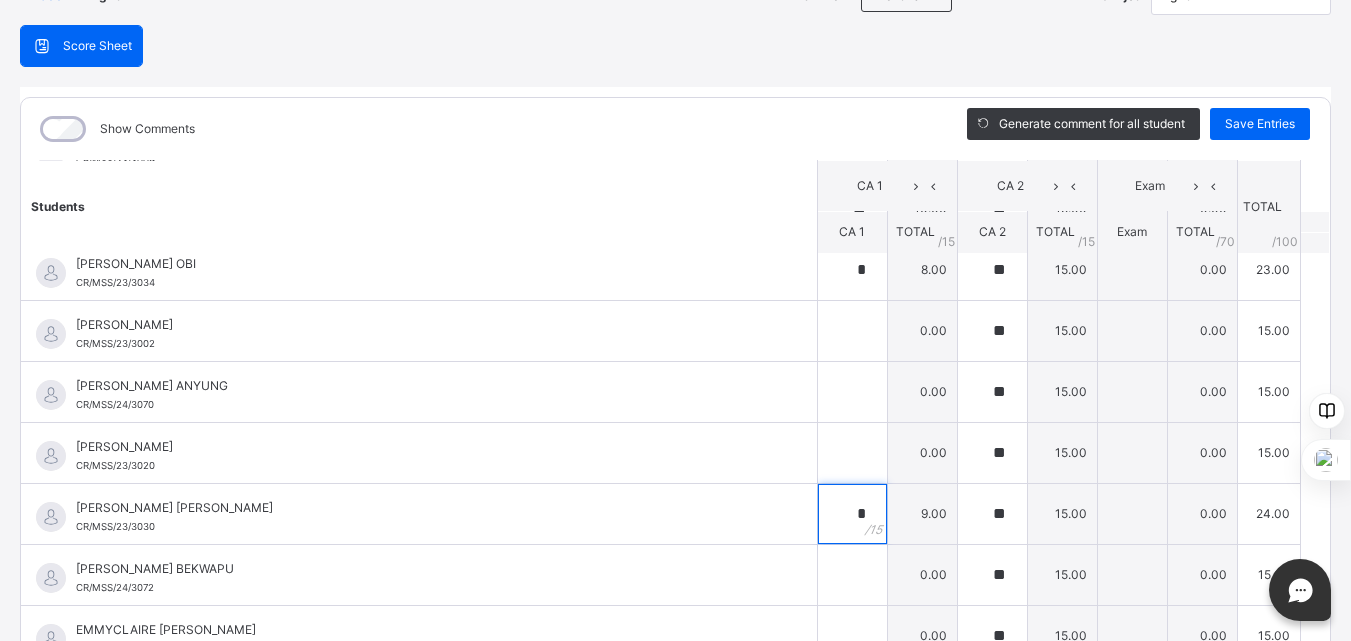 scroll, scrollTop: 800, scrollLeft: 0, axis: vertical 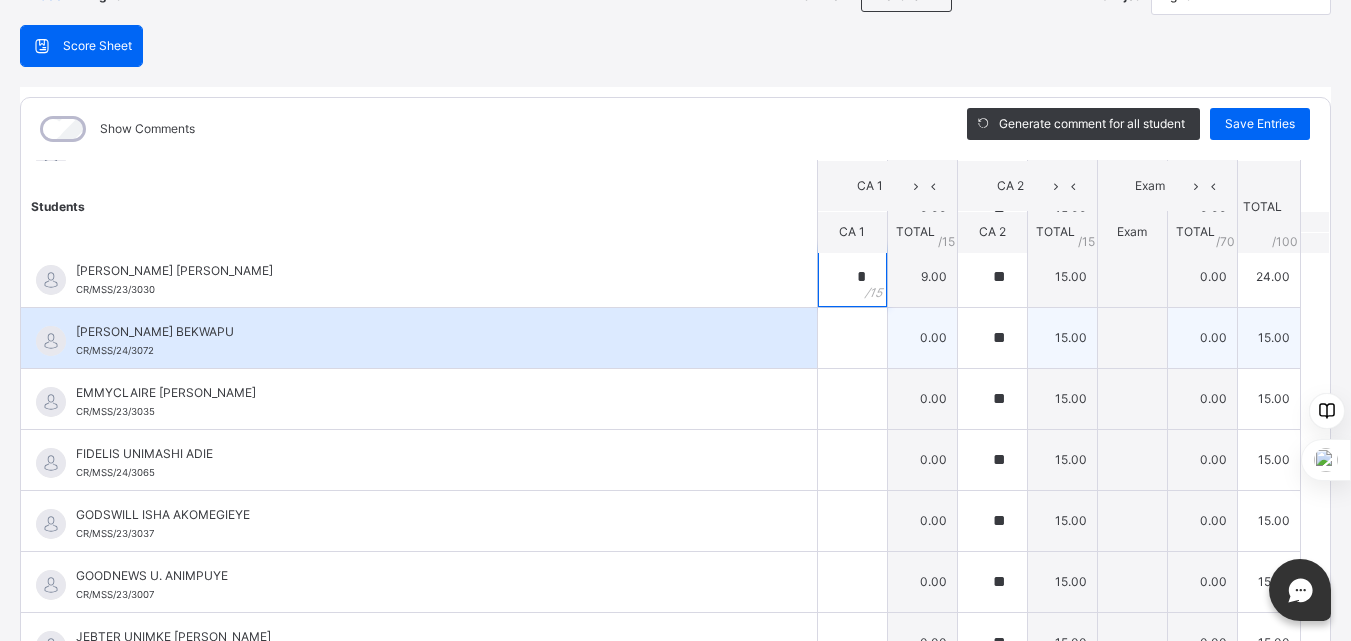 type on "*" 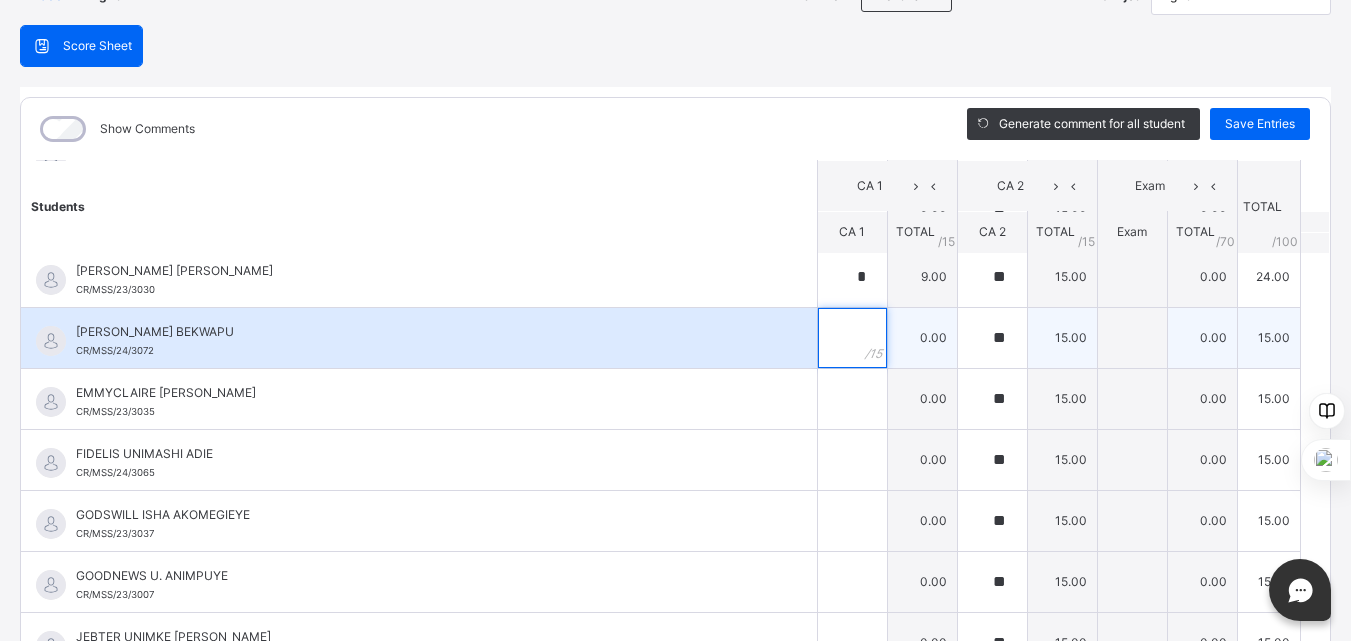 click at bounding box center [852, 338] 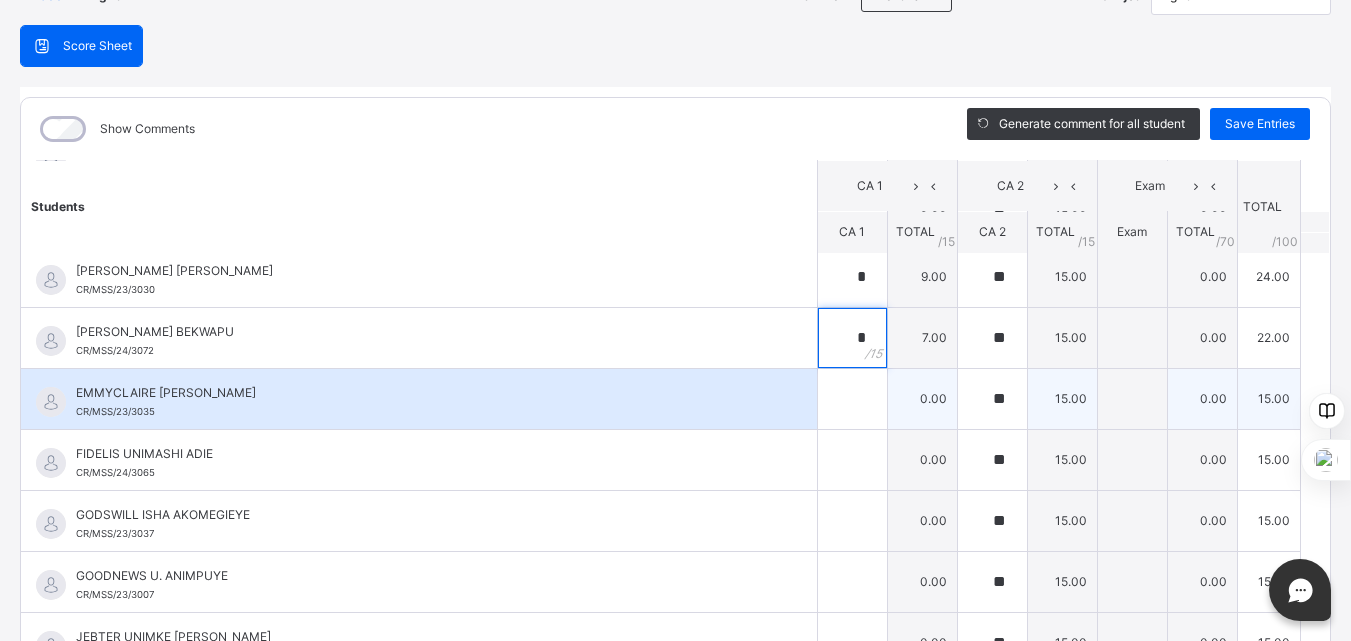 type on "*" 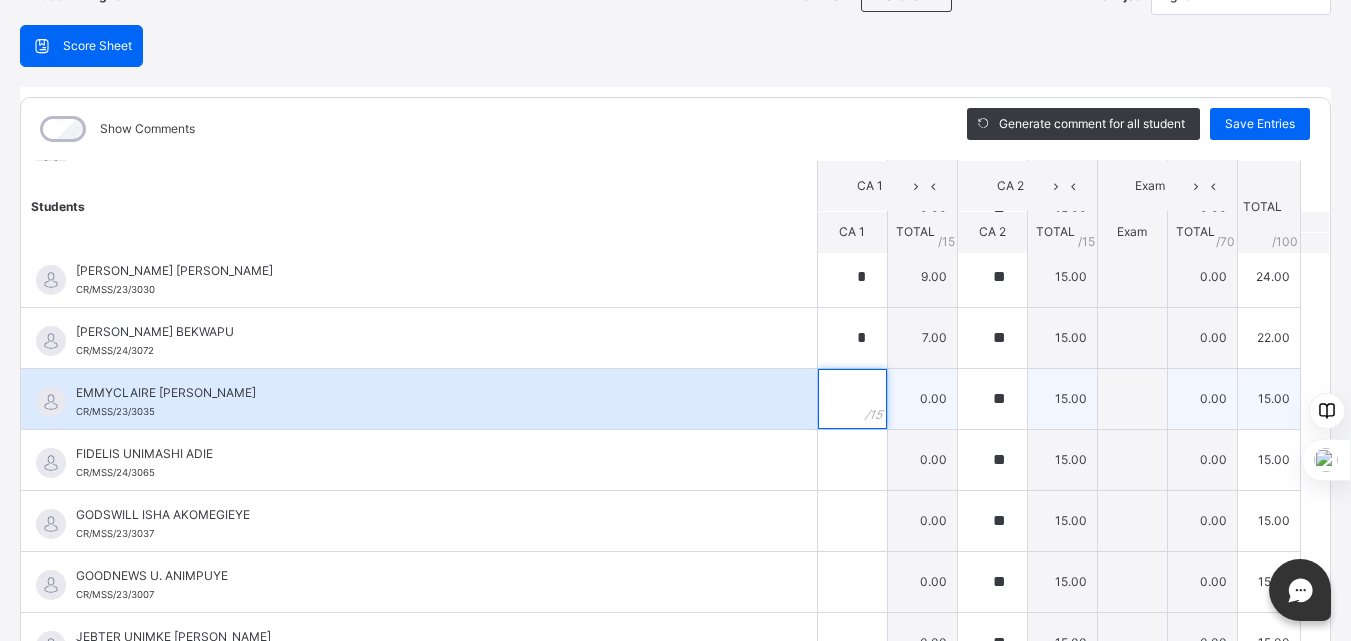 click at bounding box center (852, 399) 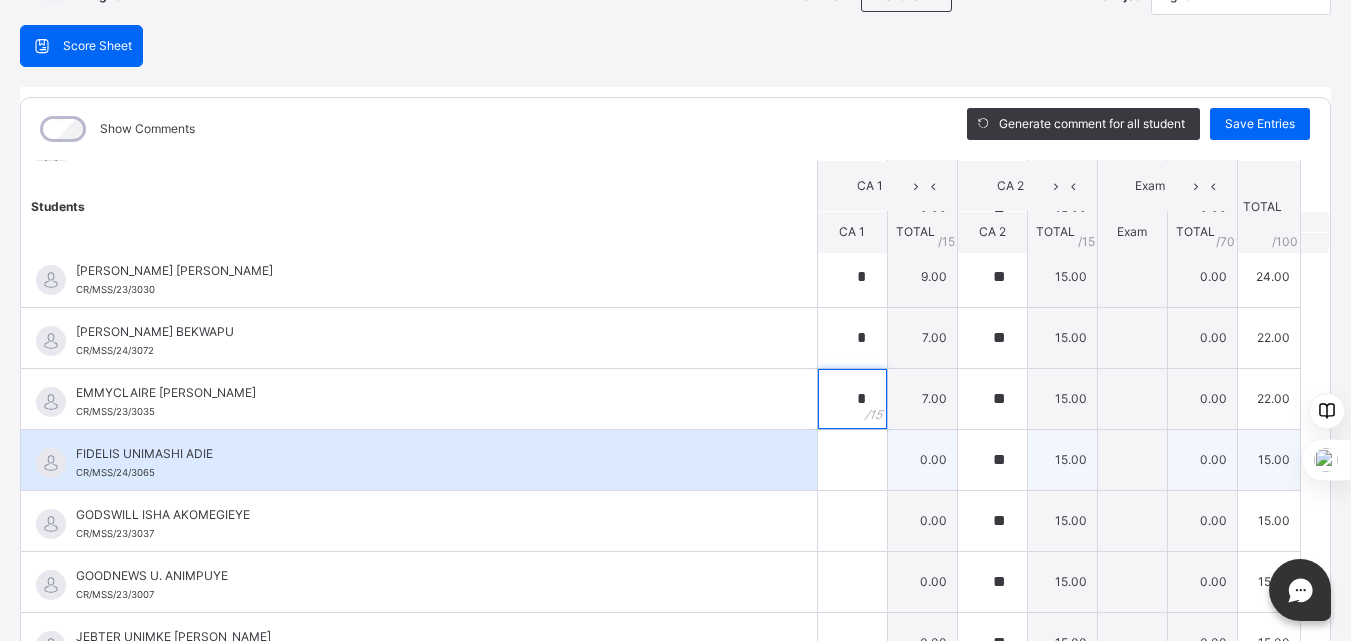 type on "*" 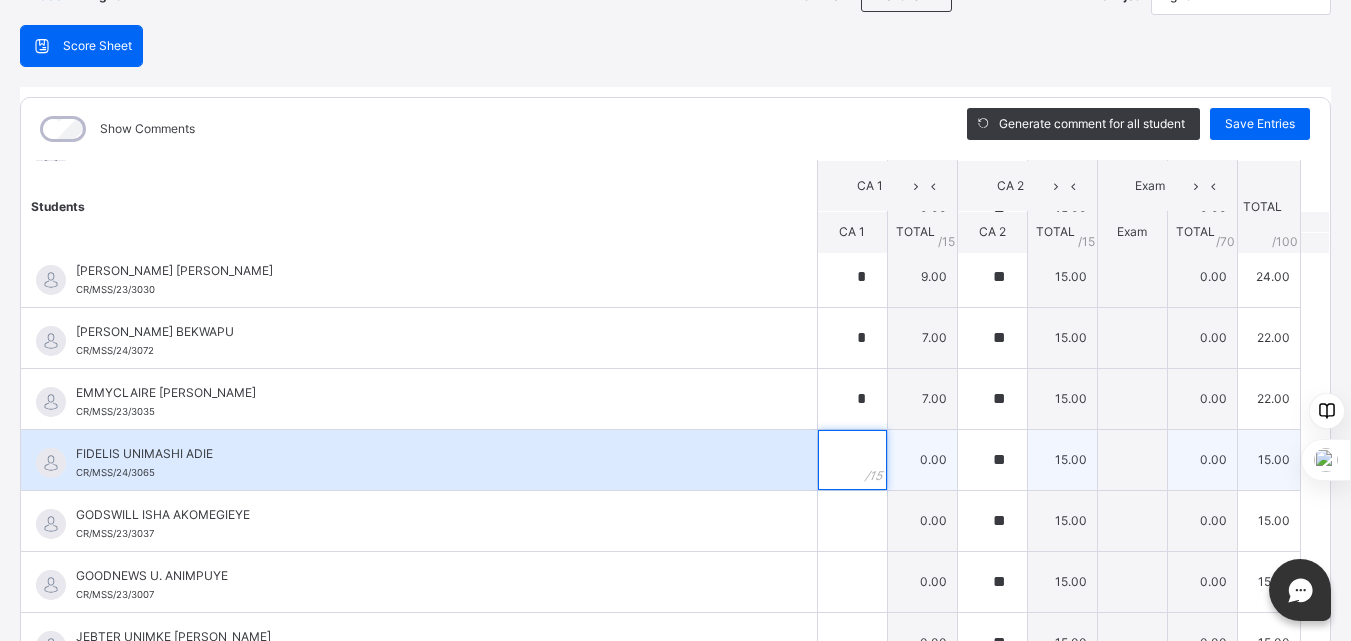 click at bounding box center [852, 460] 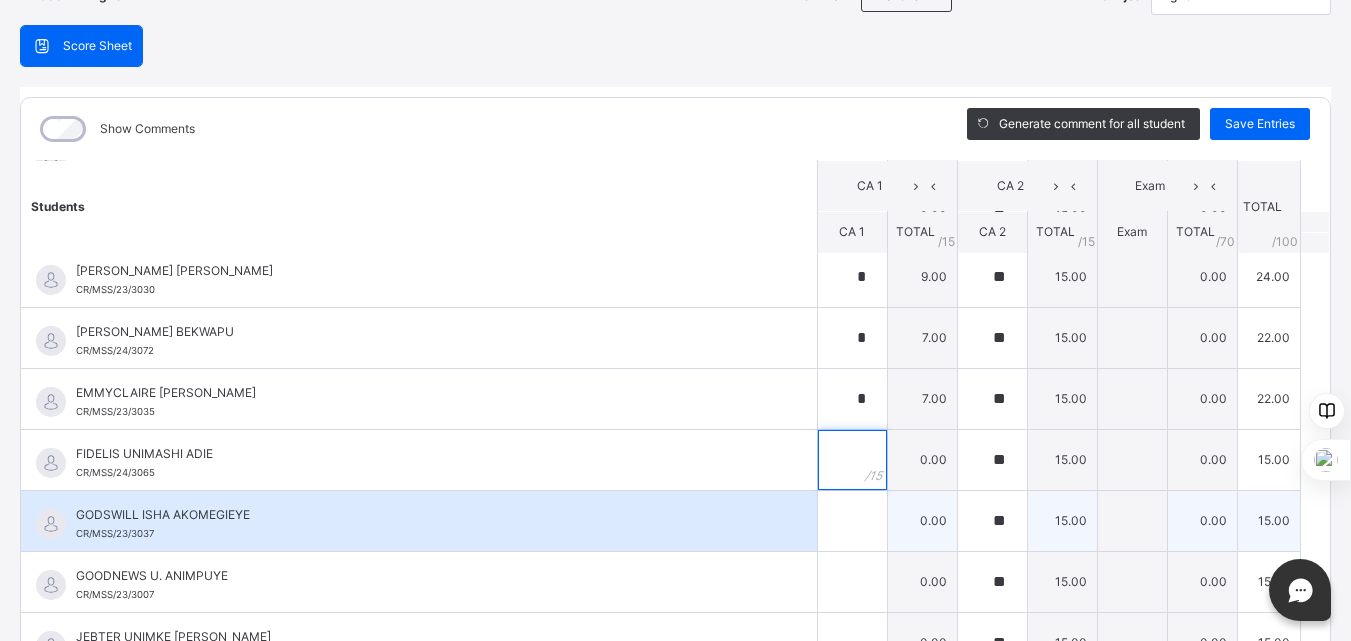 type 